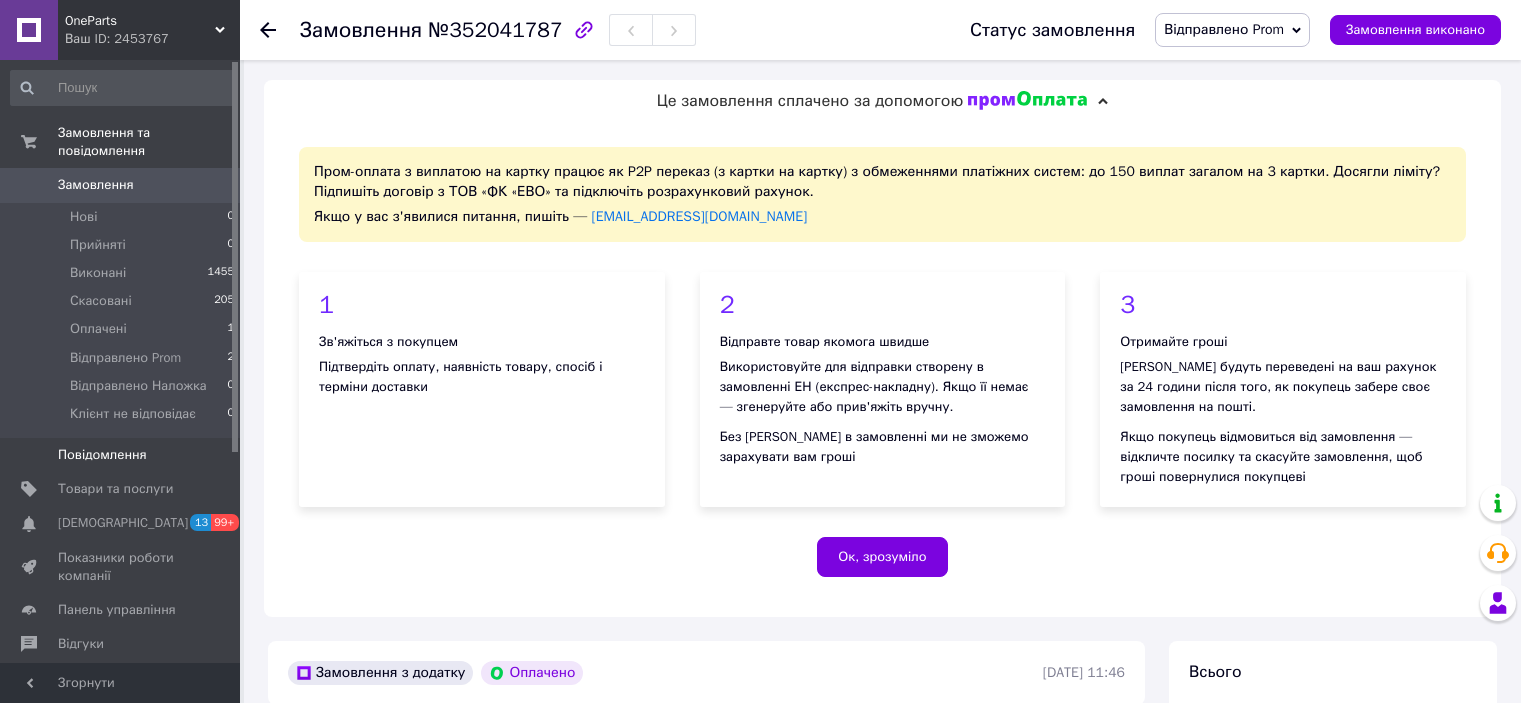 scroll, scrollTop: 1059, scrollLeft: 0, axis: vertical 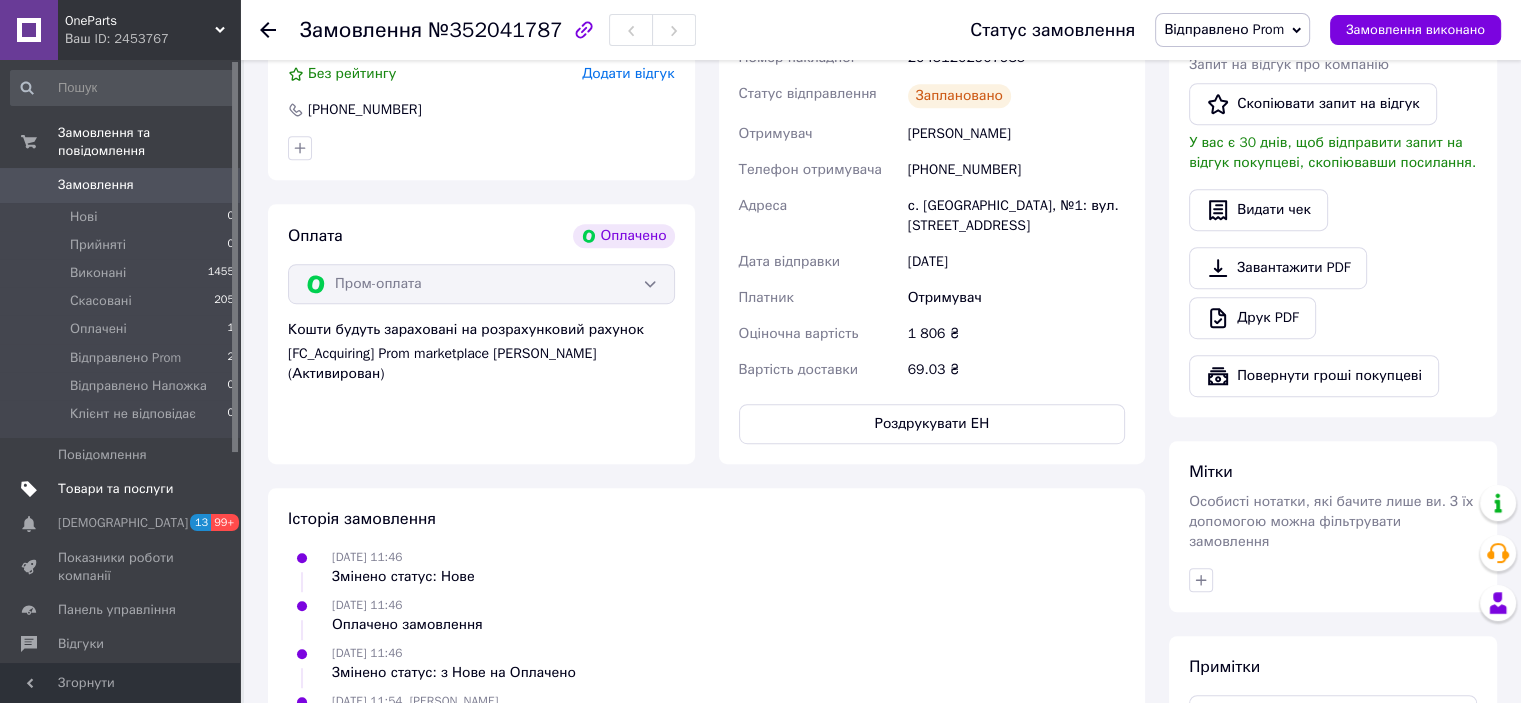 click on "Товари та послуги" at bounding box center (115, 489) 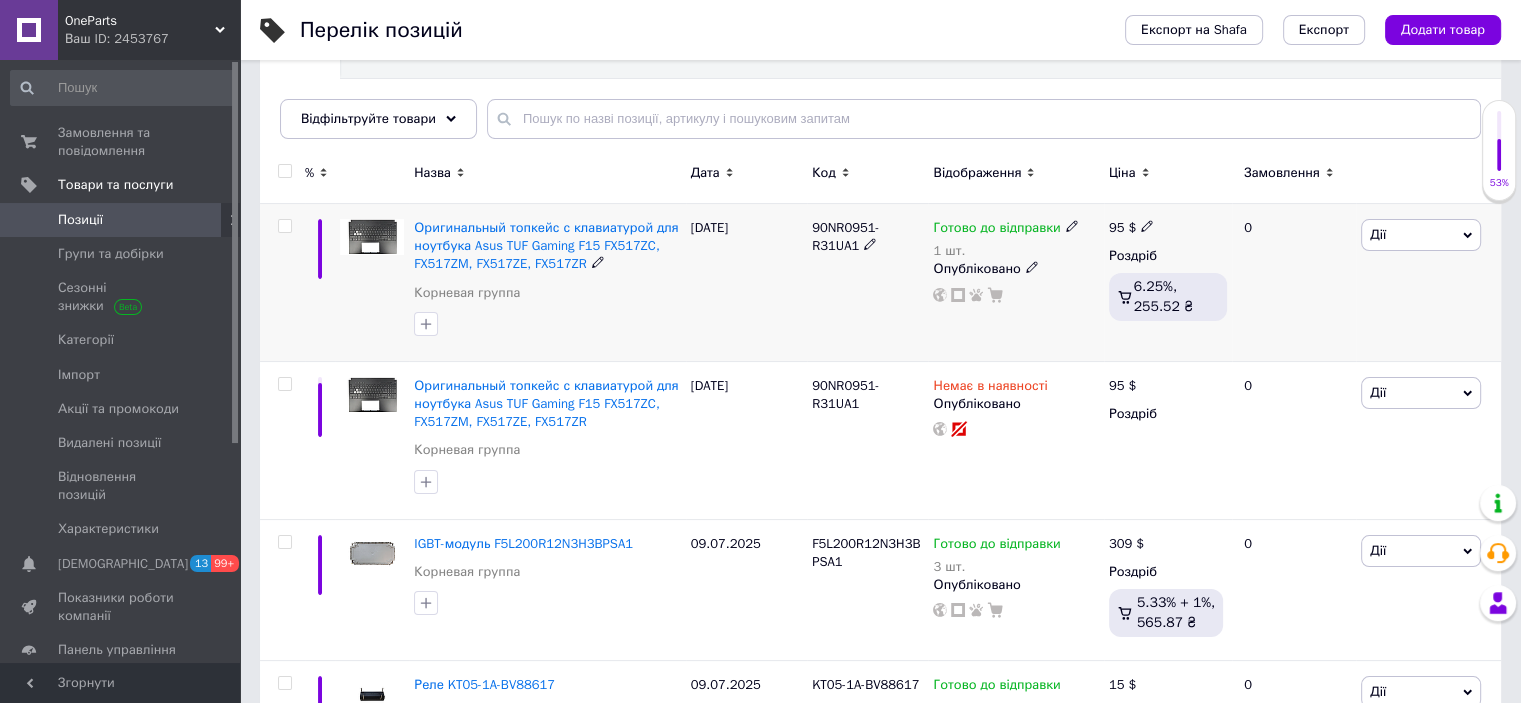 scroll, scrollTop: 200, scrollLeft: 0, axis: vertical 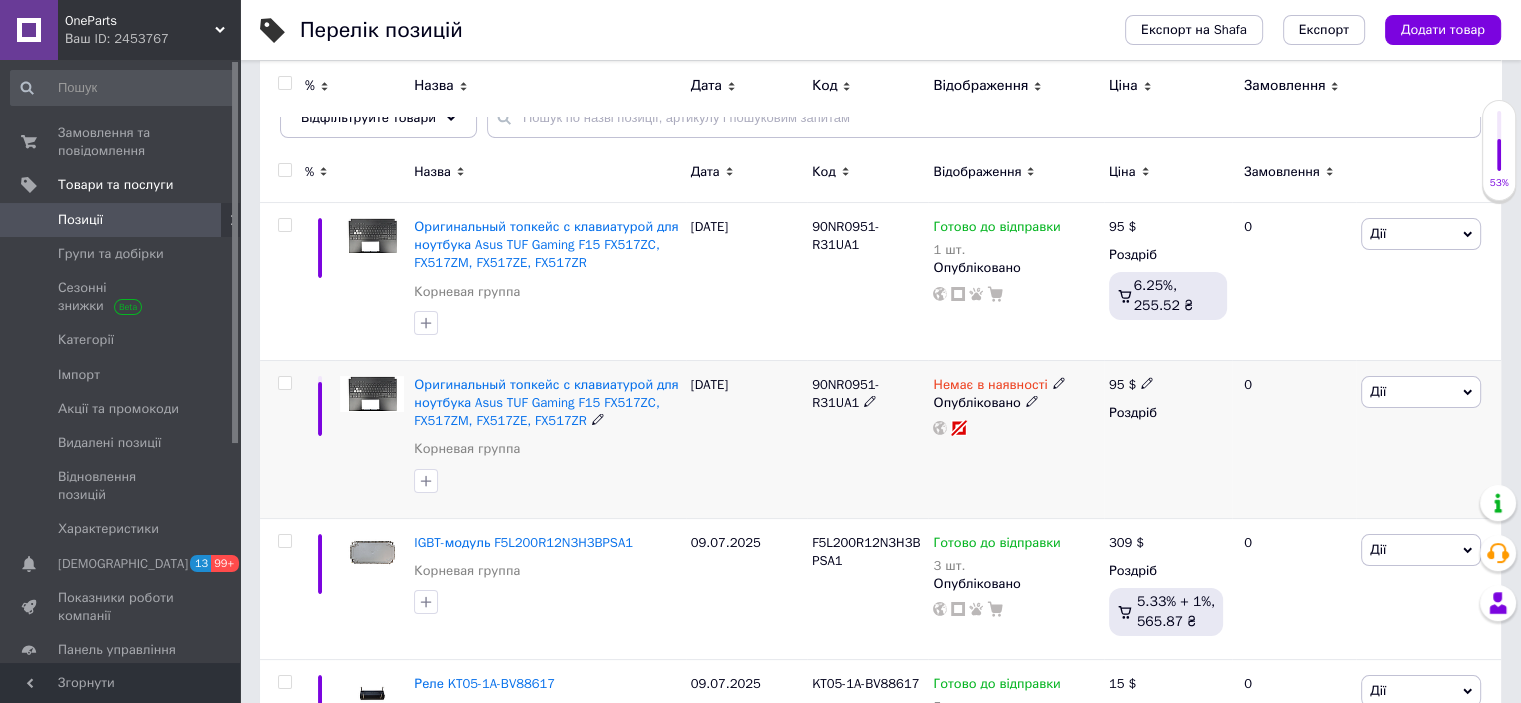 click at bounding box center [284, 383] 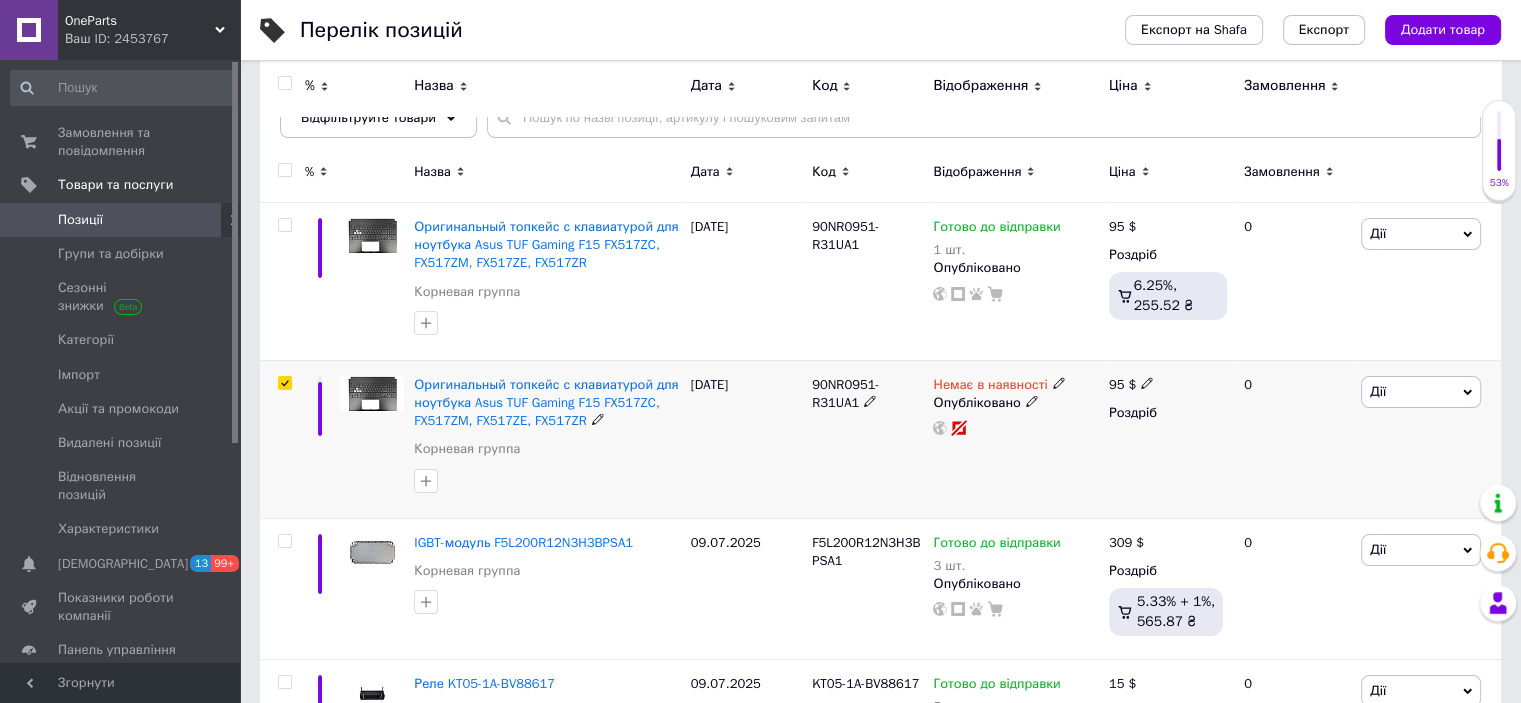 checkbox on "true" 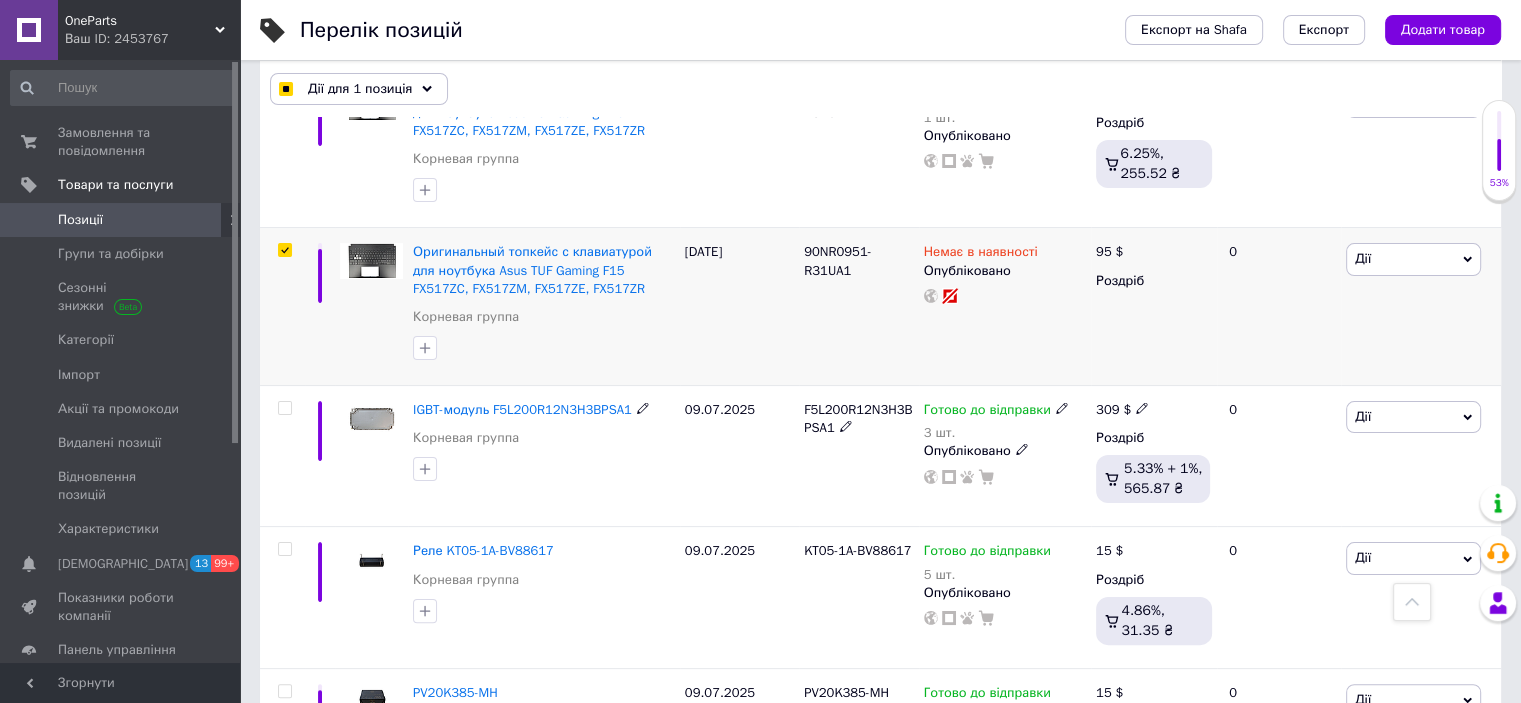 scroll, scrollTop: 300, scrollLeft: 0, axis: vertical 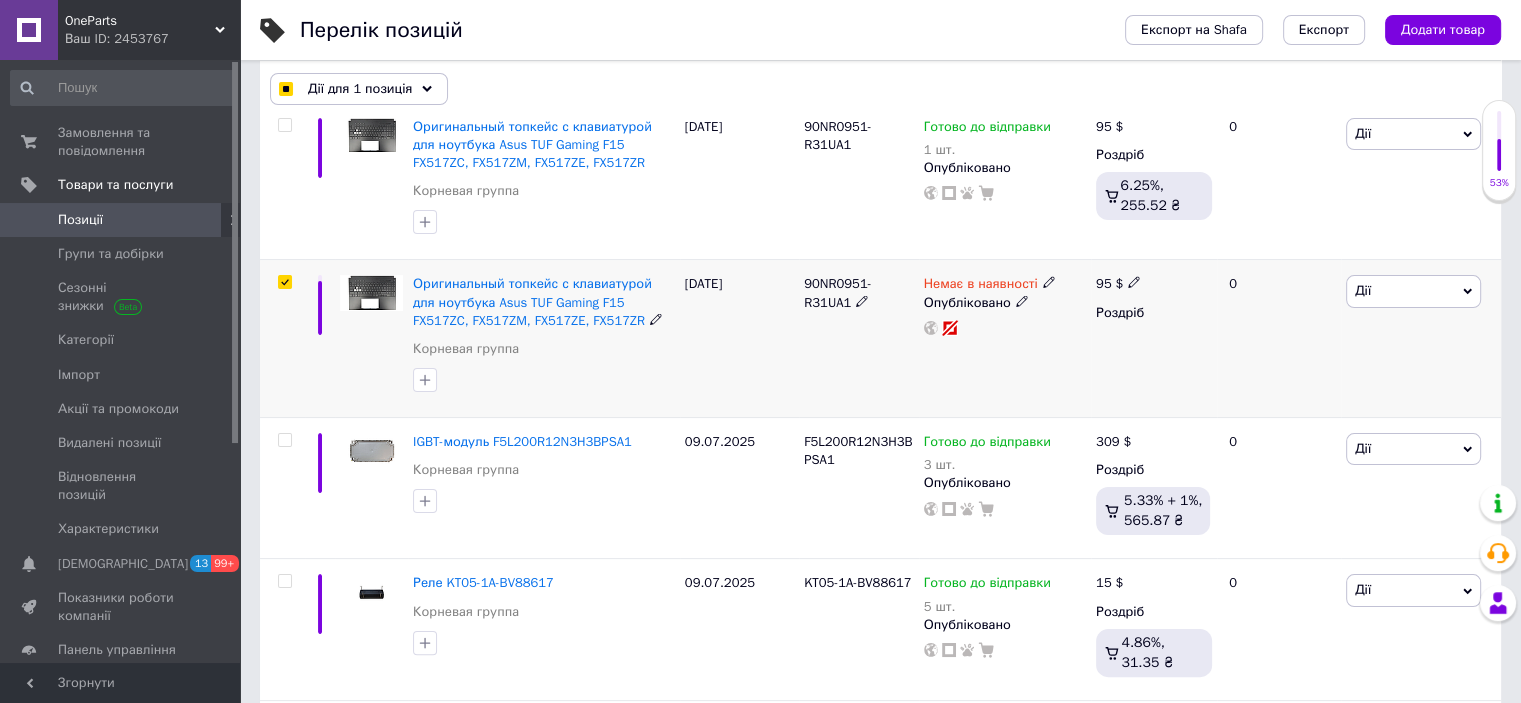 click on "Дії" at bounding box center [1363, 290] 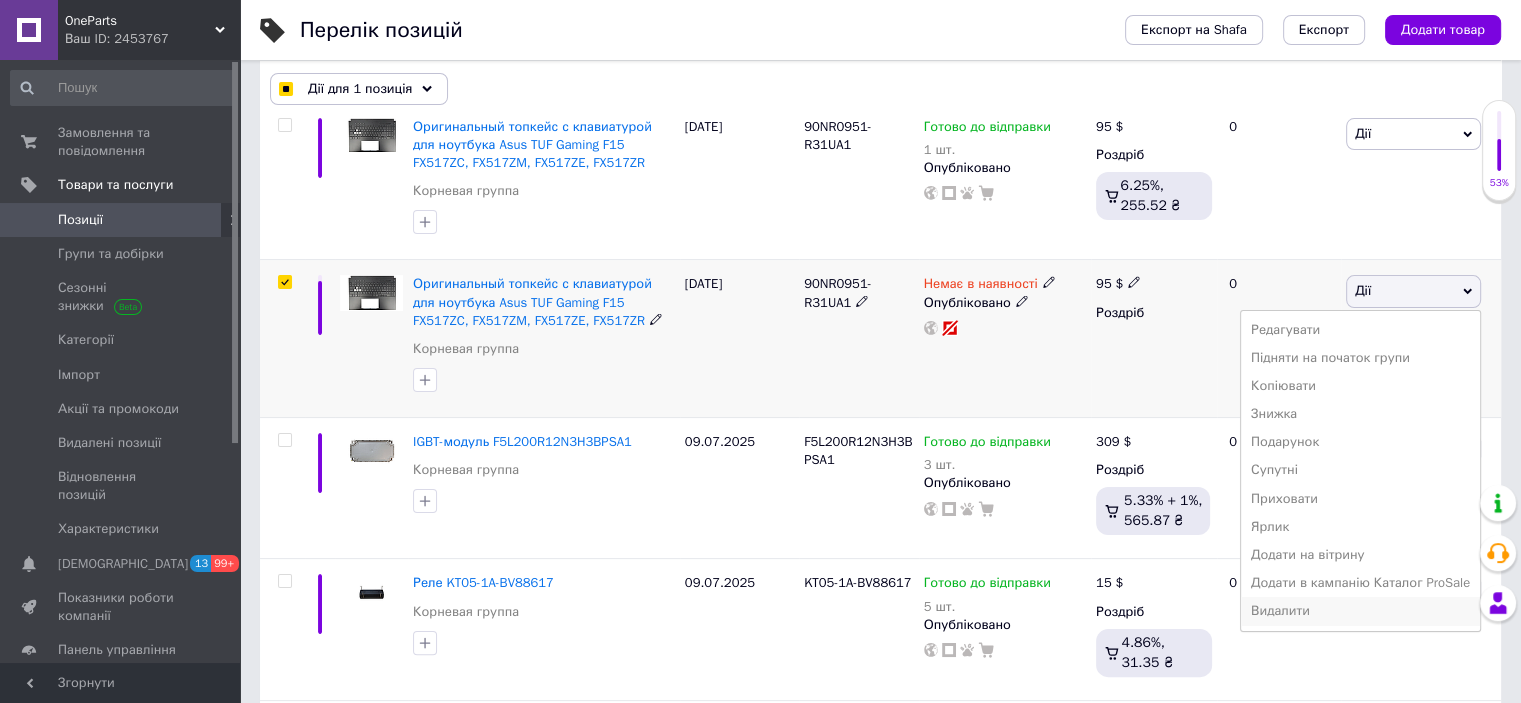 click on "Видалити" at bounding box center [1360, 611] 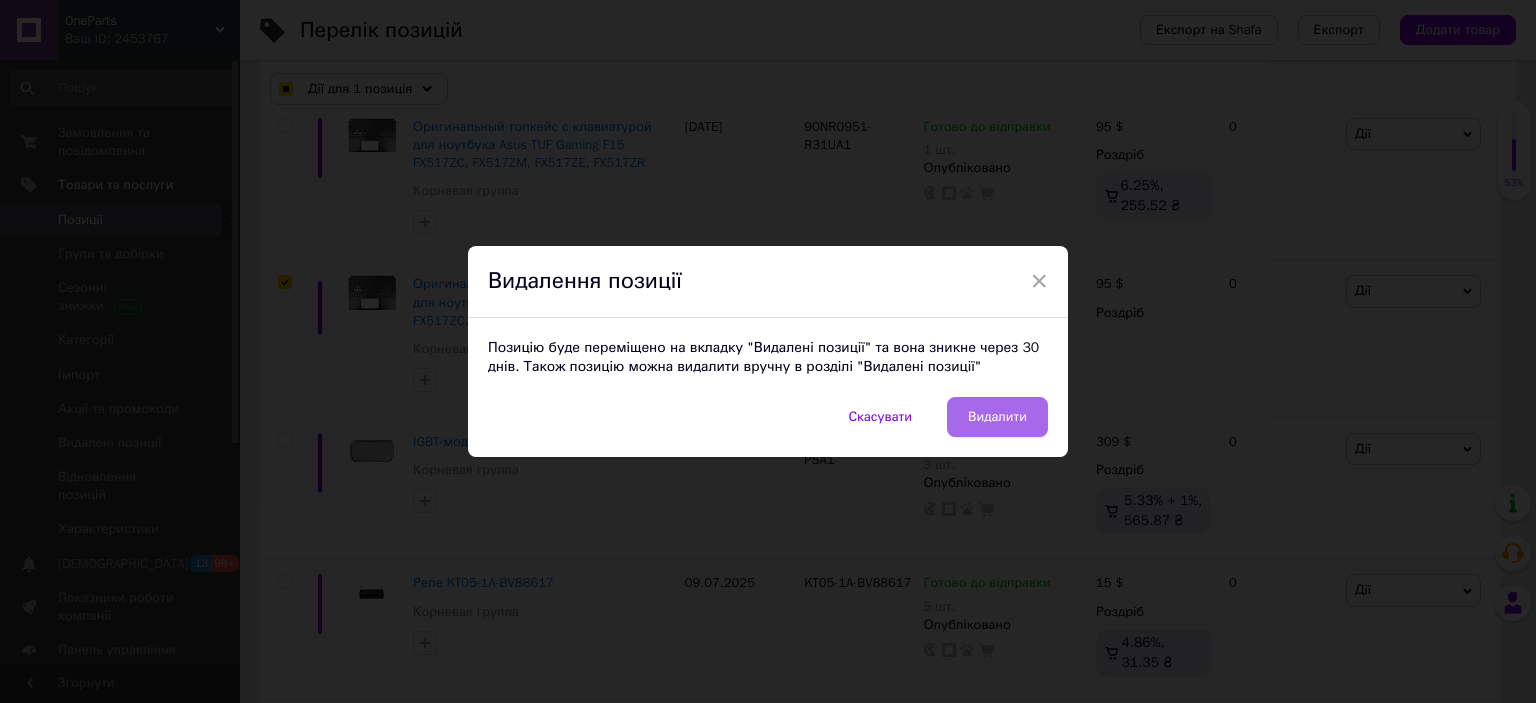 click on "Видалити" at bounding box center [997, 417] 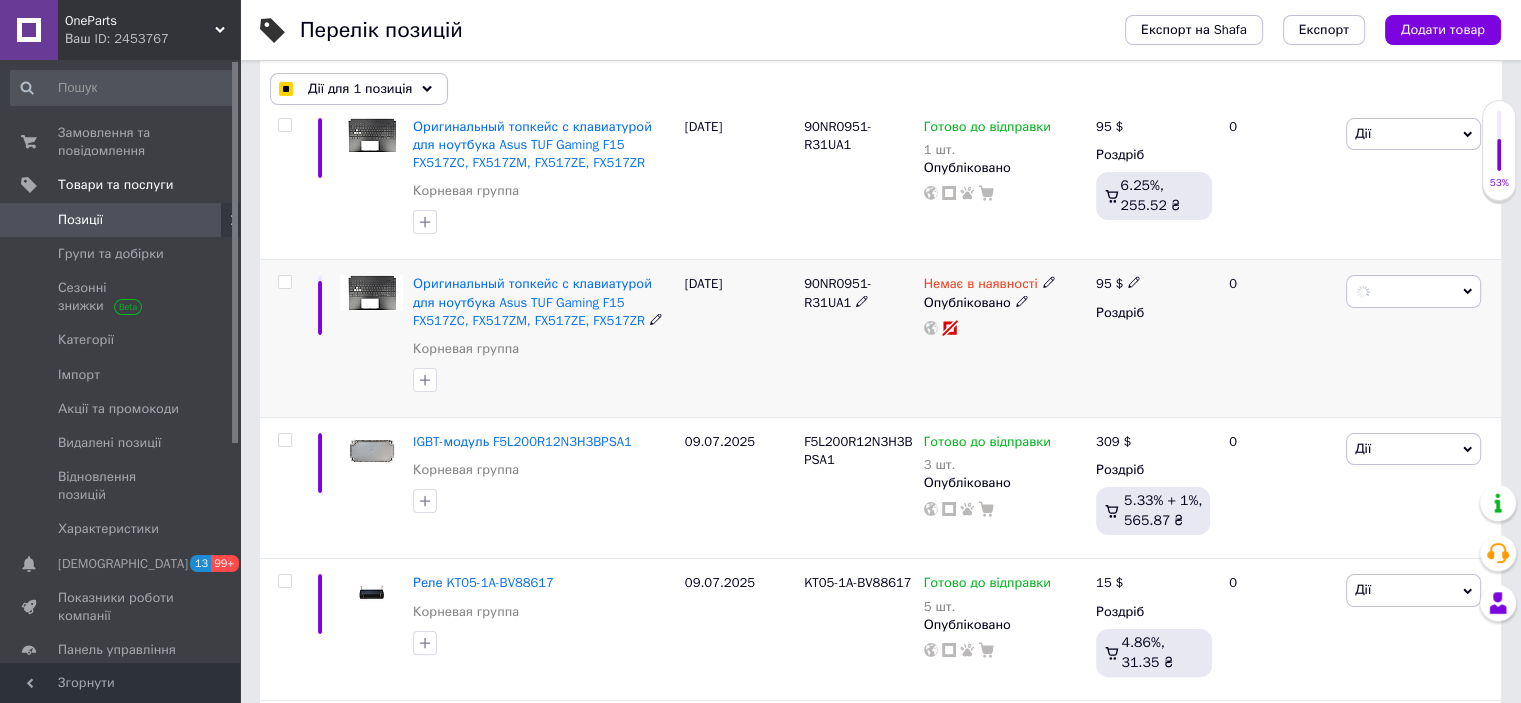checkbox on "false" 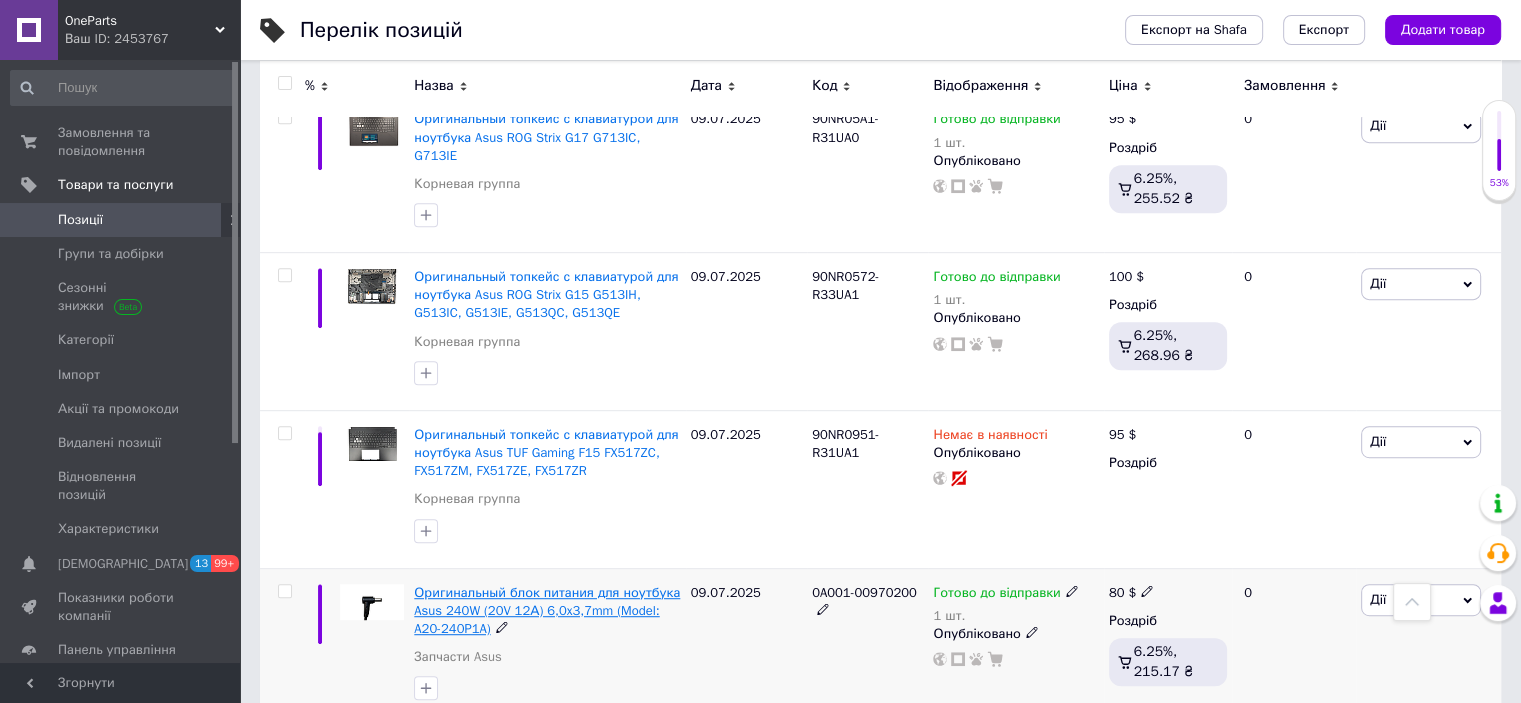 scroll, scrollTop: 1100, scrollLeft: 0, axis: vertical 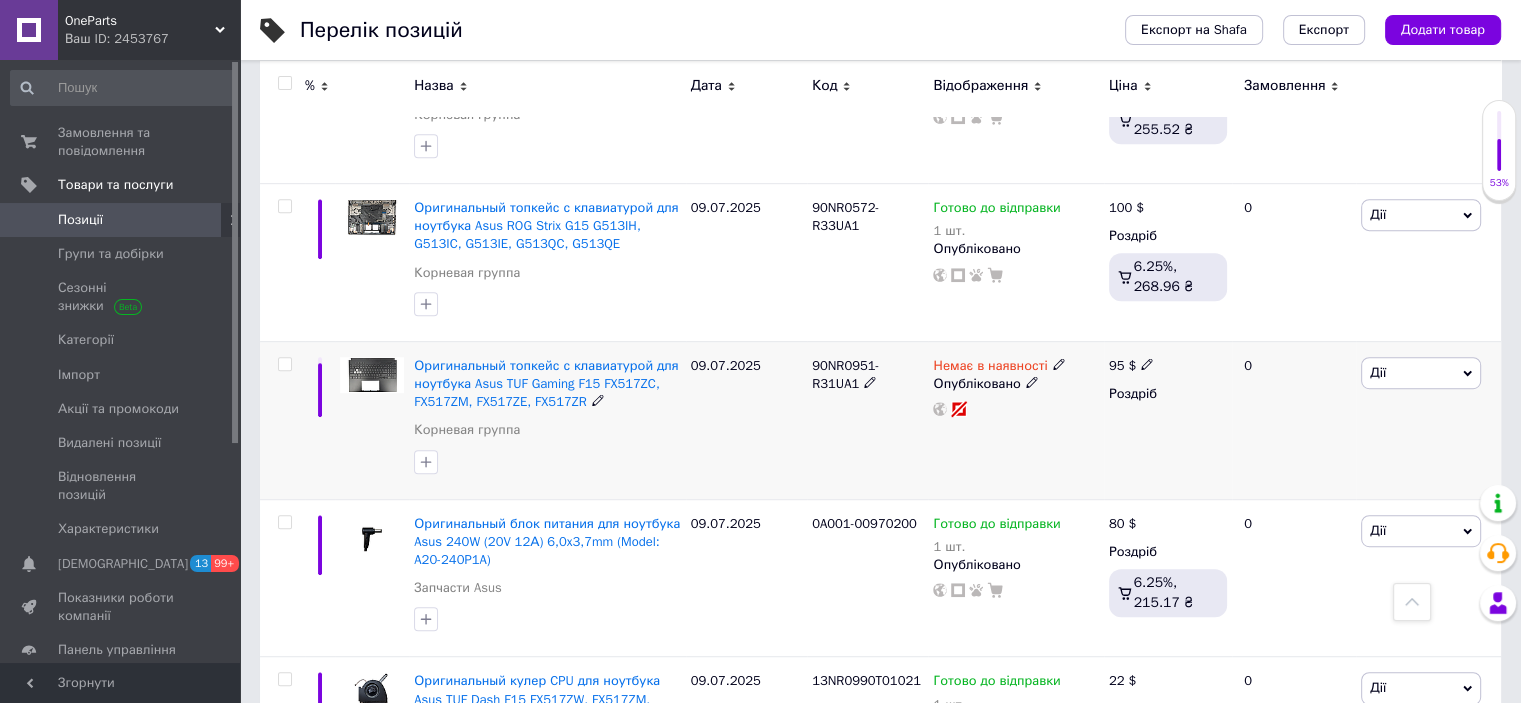 click at bounding box center [284, 364] 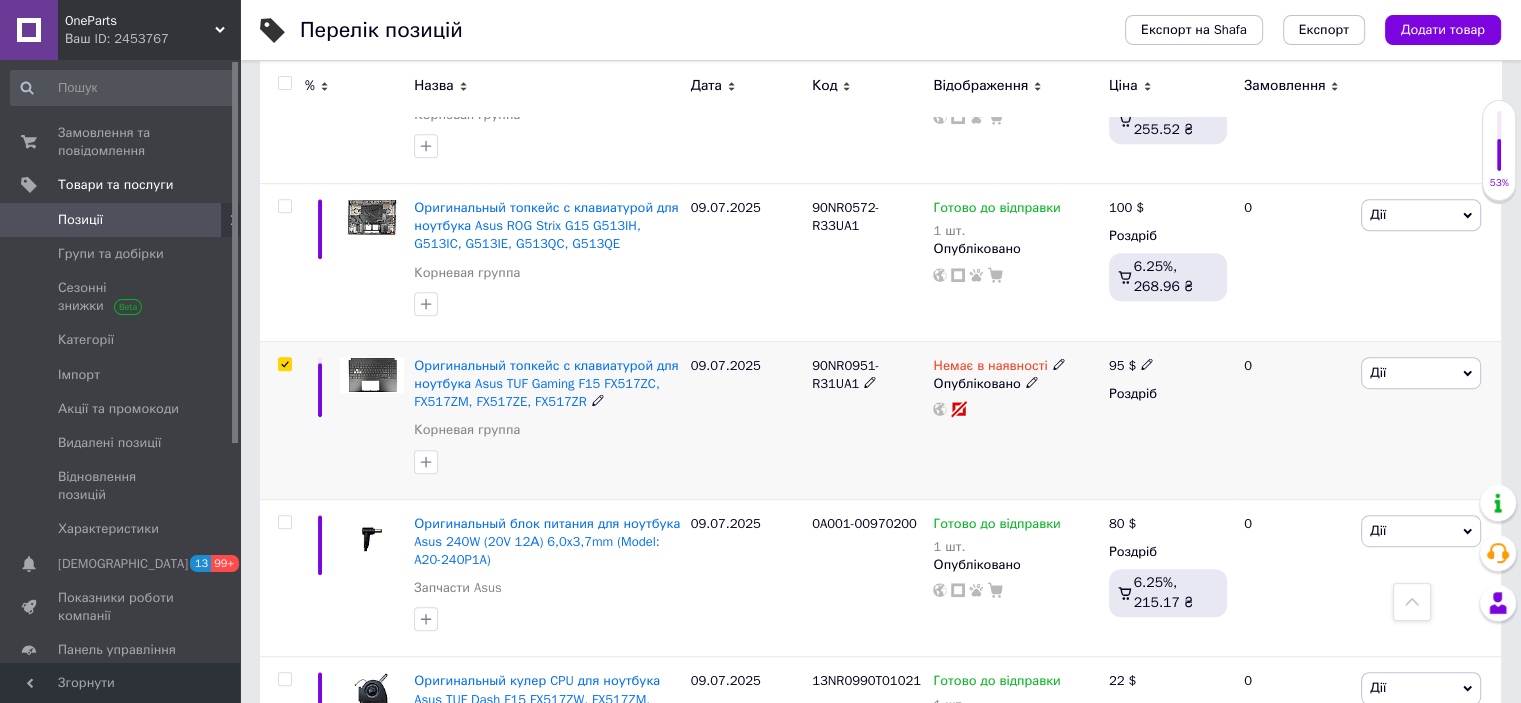 checkbox on "true" 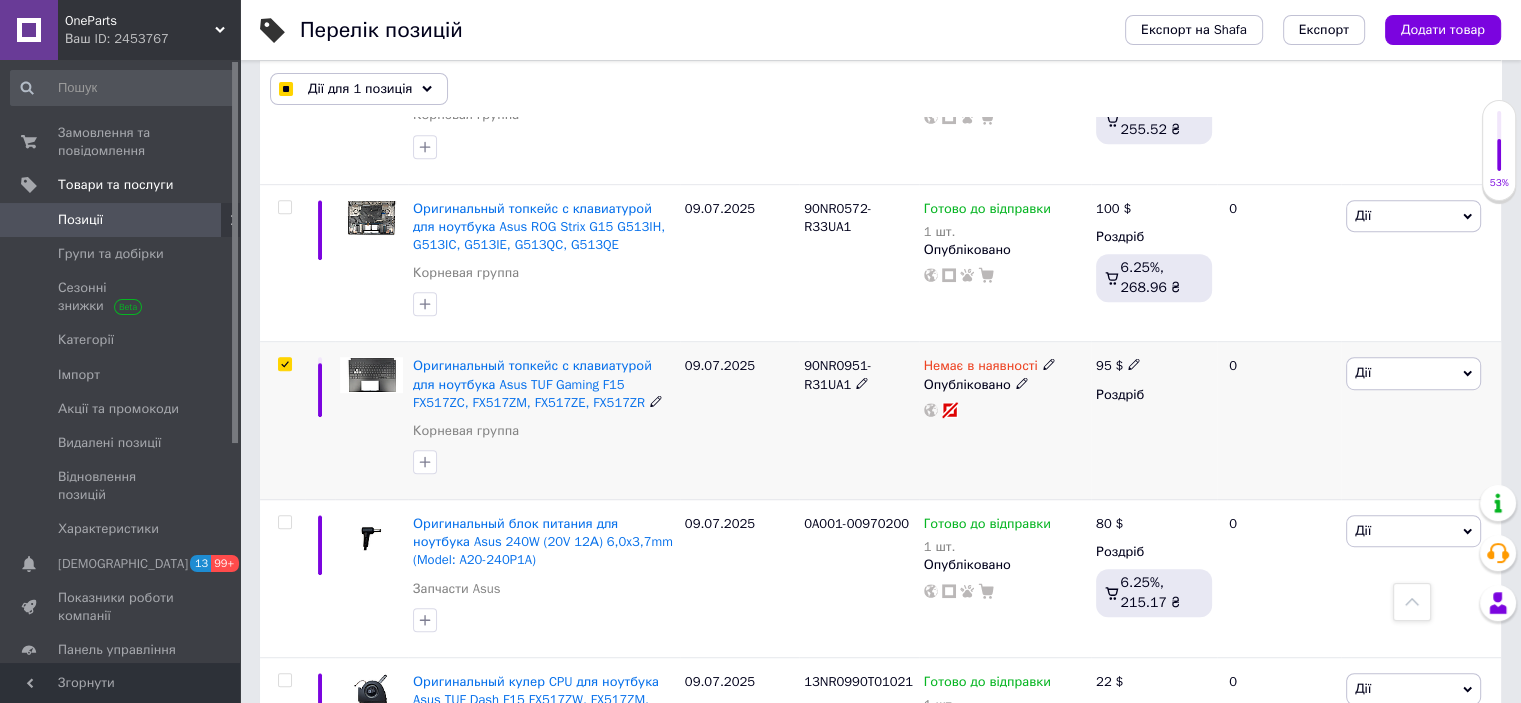 click on "Дії" at bounding box center [1413, 373] 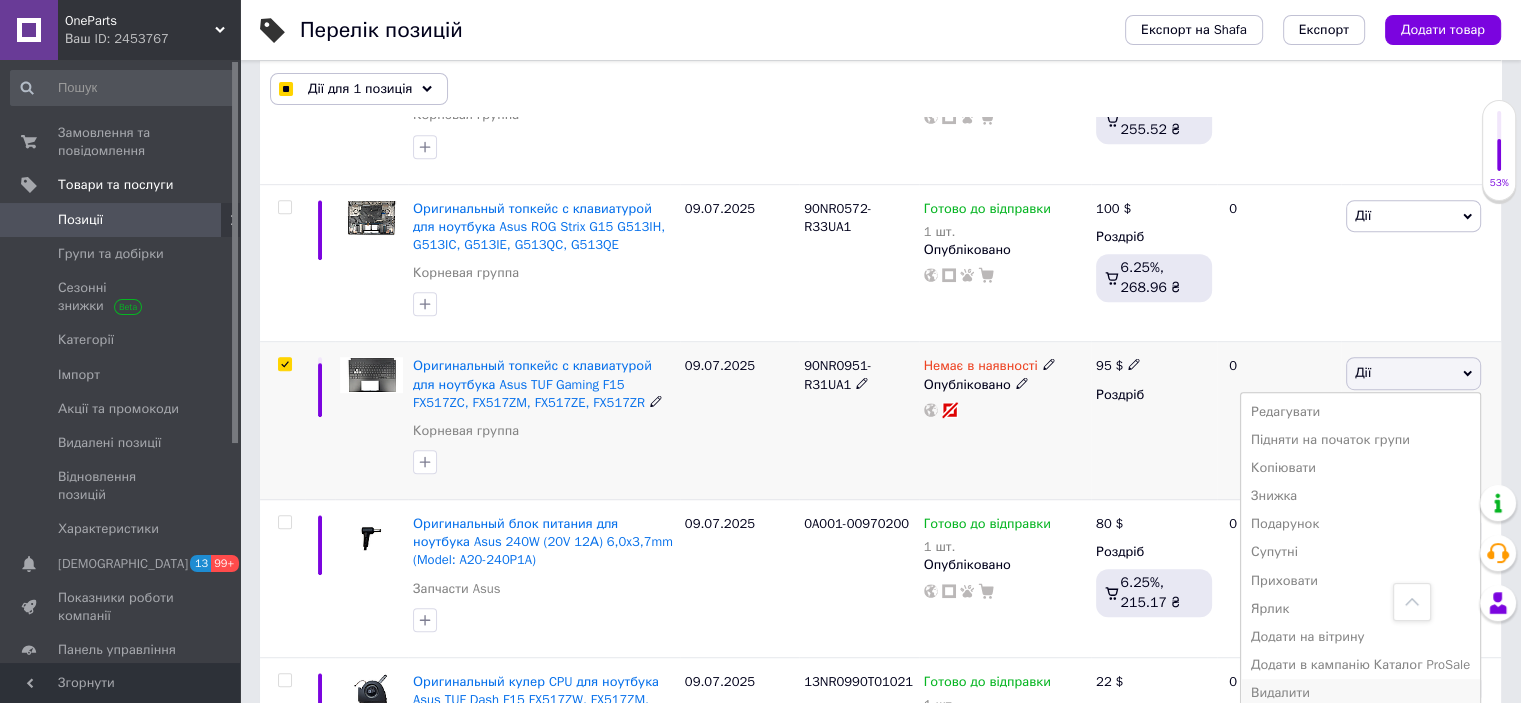 click on "Видалити" at bounding box center [1360, 693] 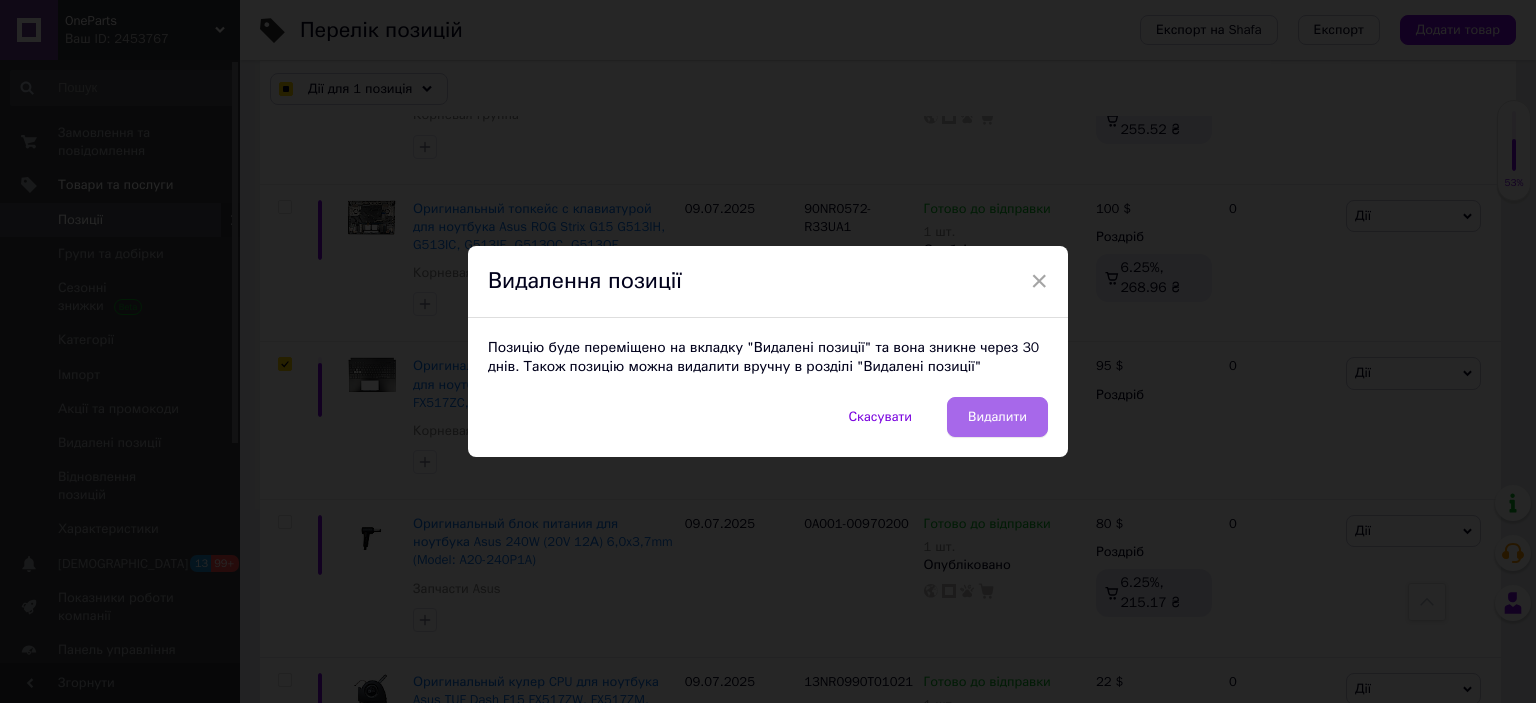 click on "Видалити" at bounding box center [997, 417] 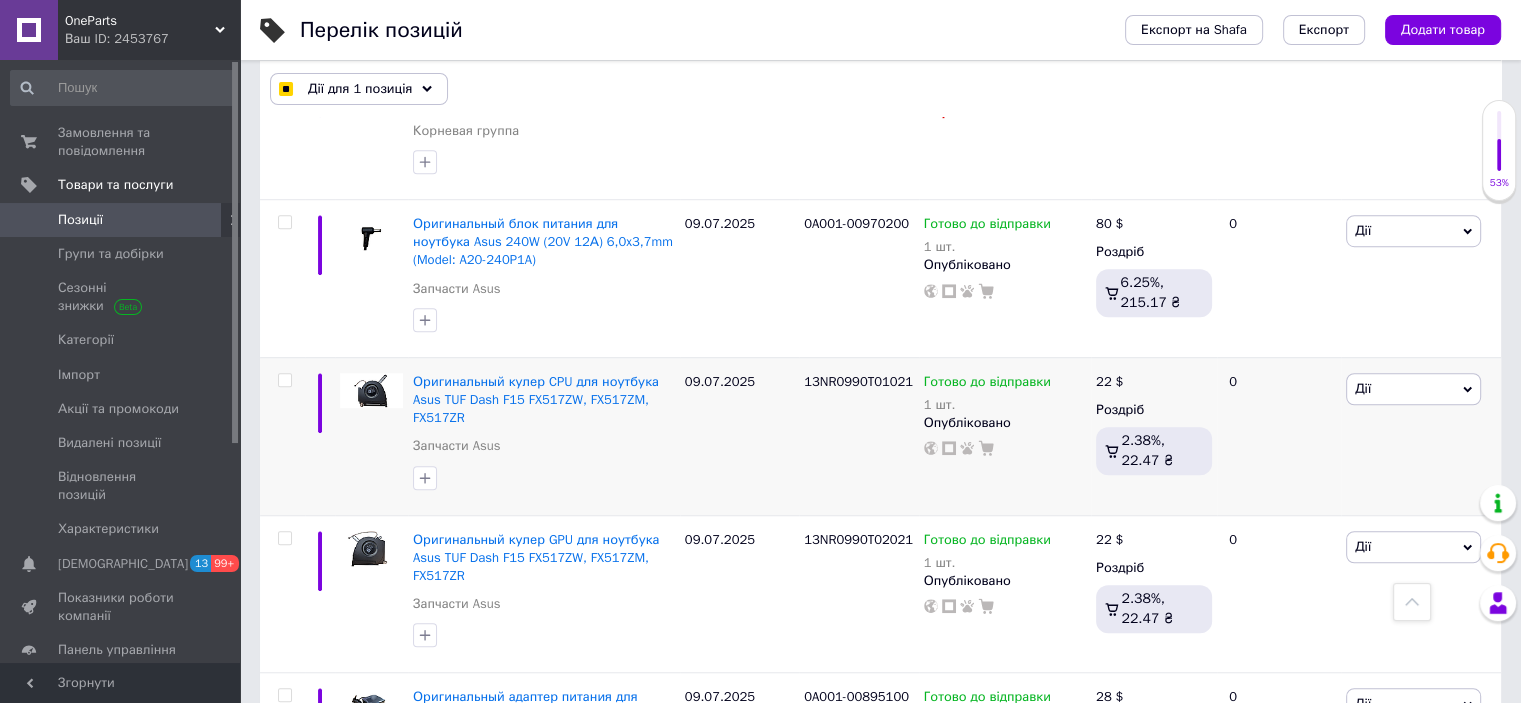 checkbox on "false" 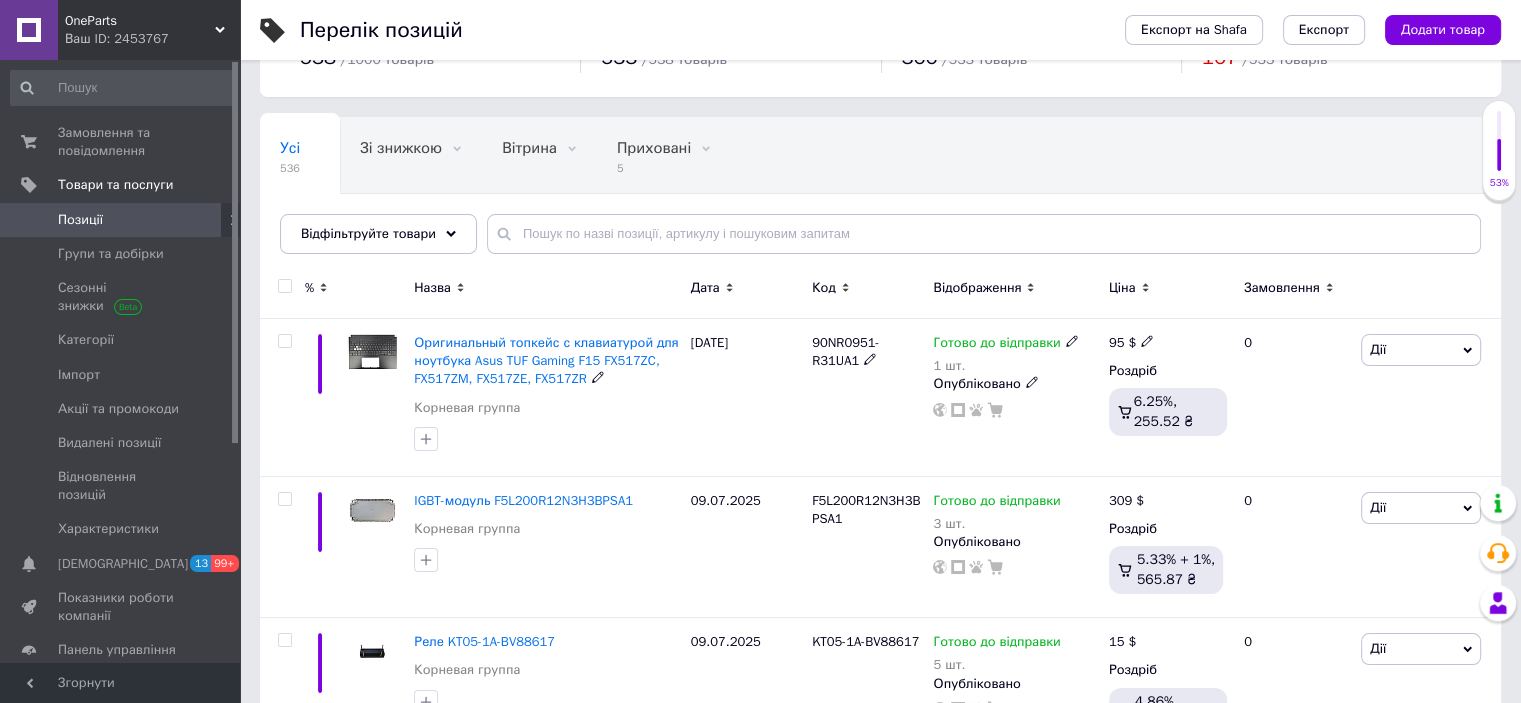 scroll, scrollTop: 200, scrollLeft: 0, axis: vertical 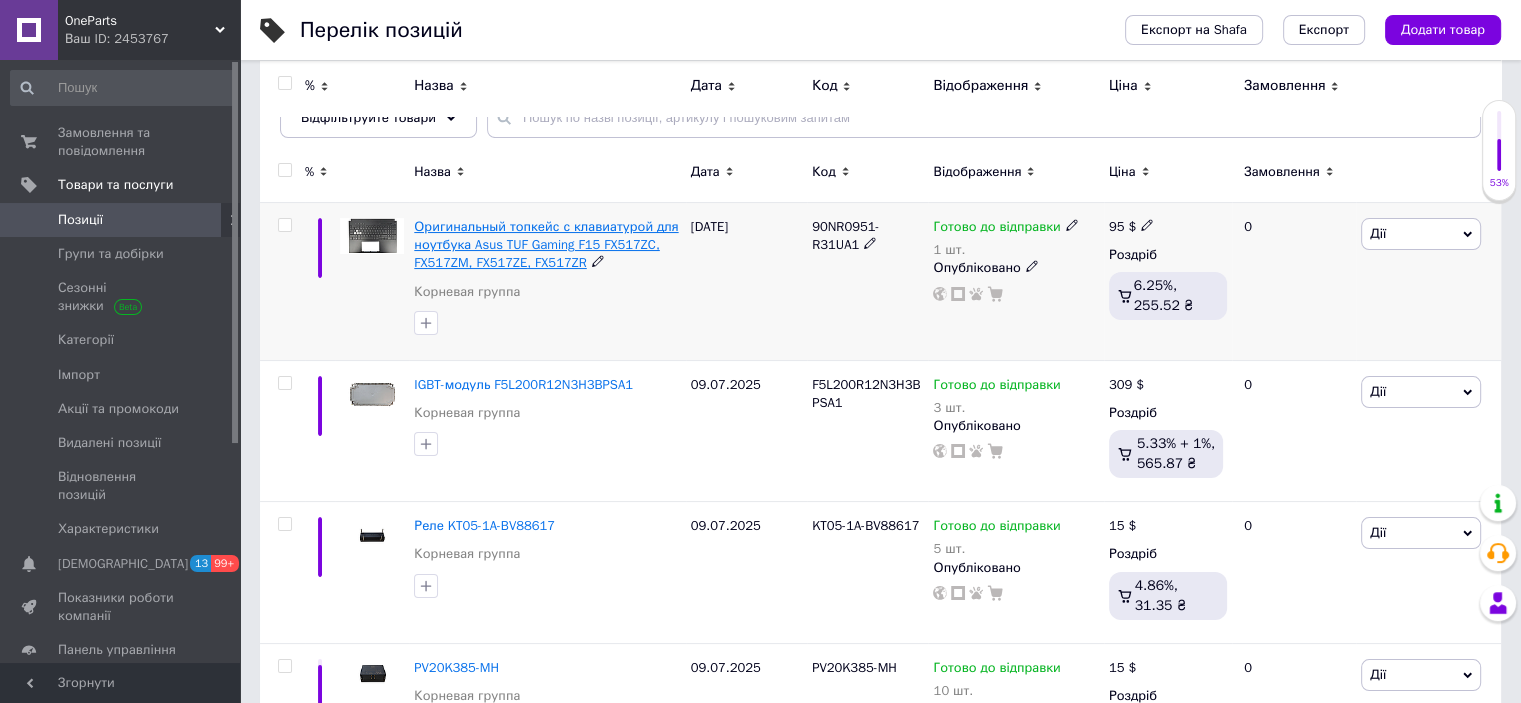 click on "Оригинальный топкейс с клавиатурой для ноутбука Asus TUF Gaming F15 FX517ZC, FX517ZM, FX517ZE, FX517ZR" at bounding box center (546, 244) 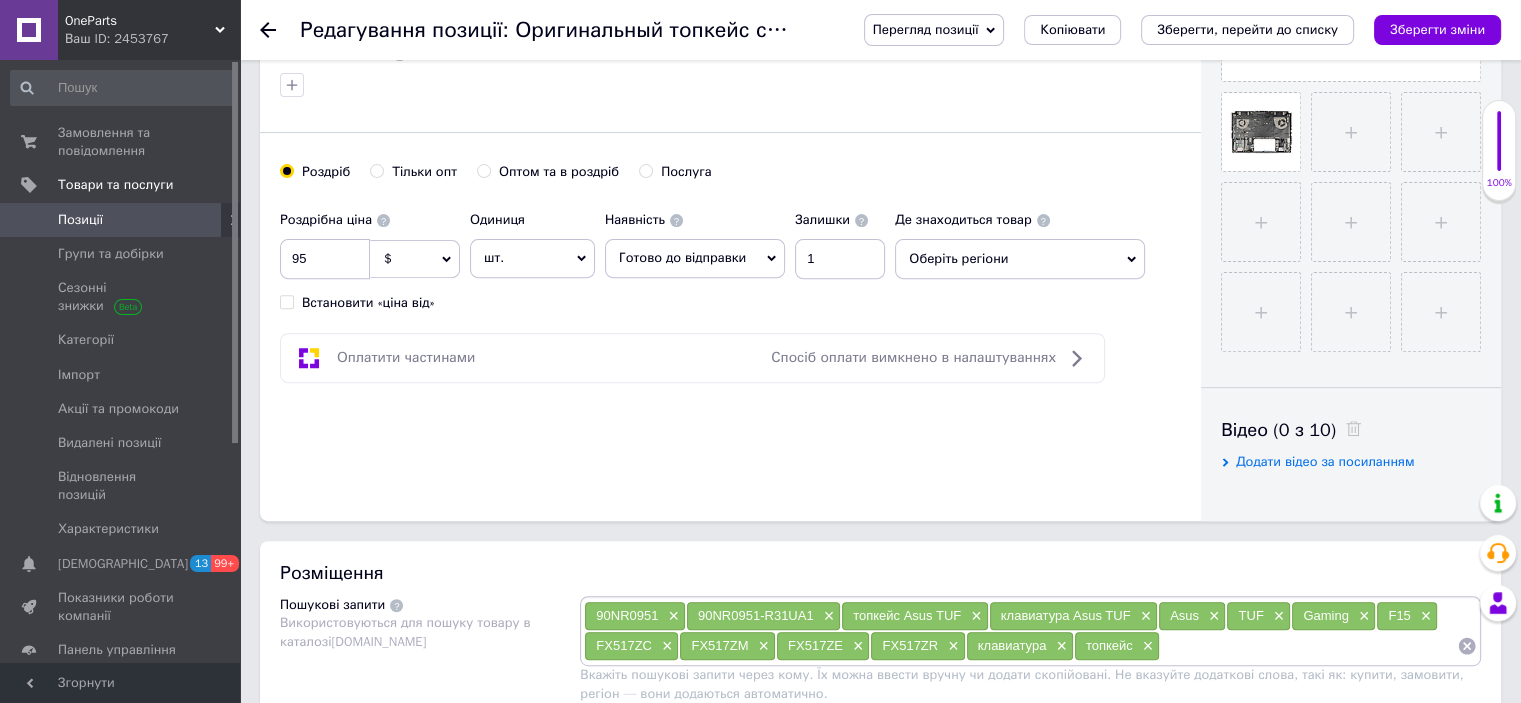 scroll, scrollTop: 400, scrollLeft: 0, axis: vertical 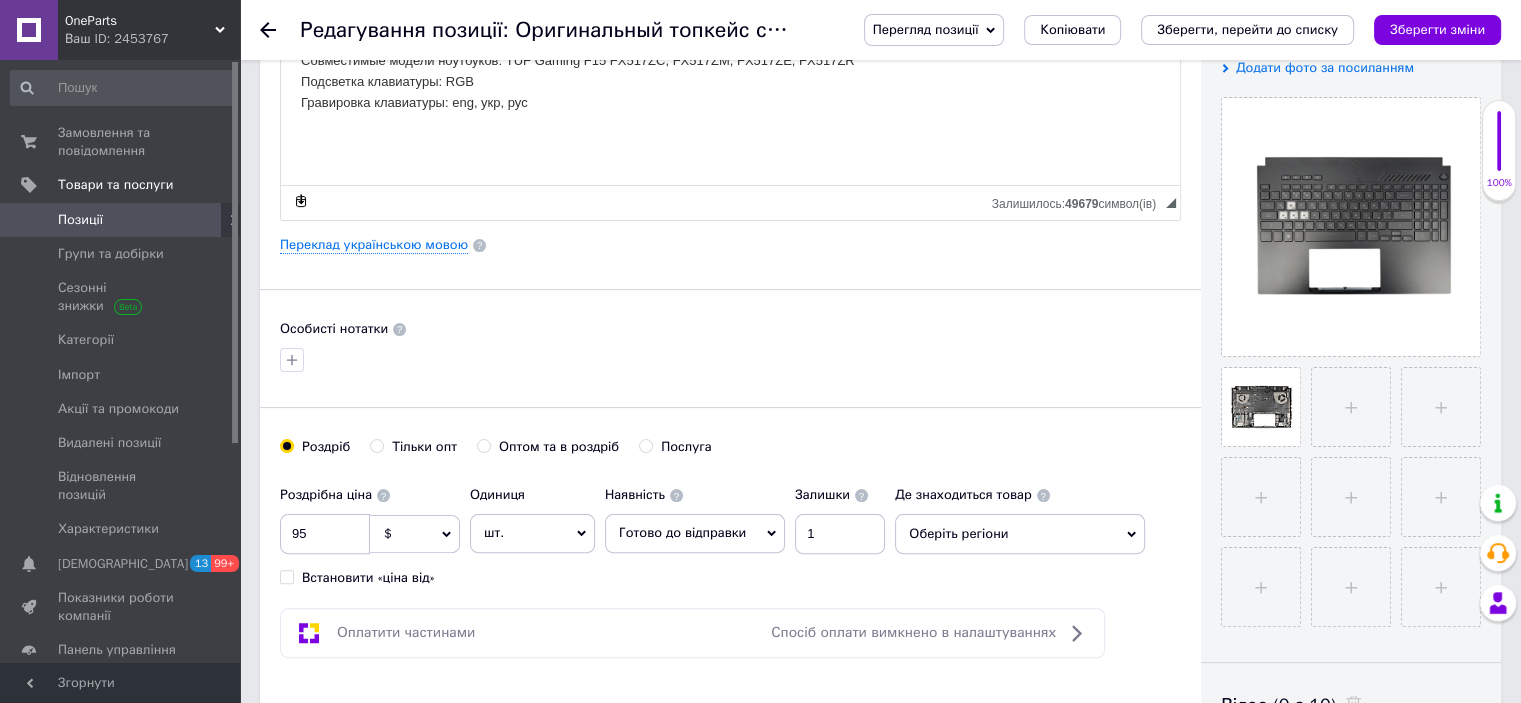 click at bounding box center (280, 30) 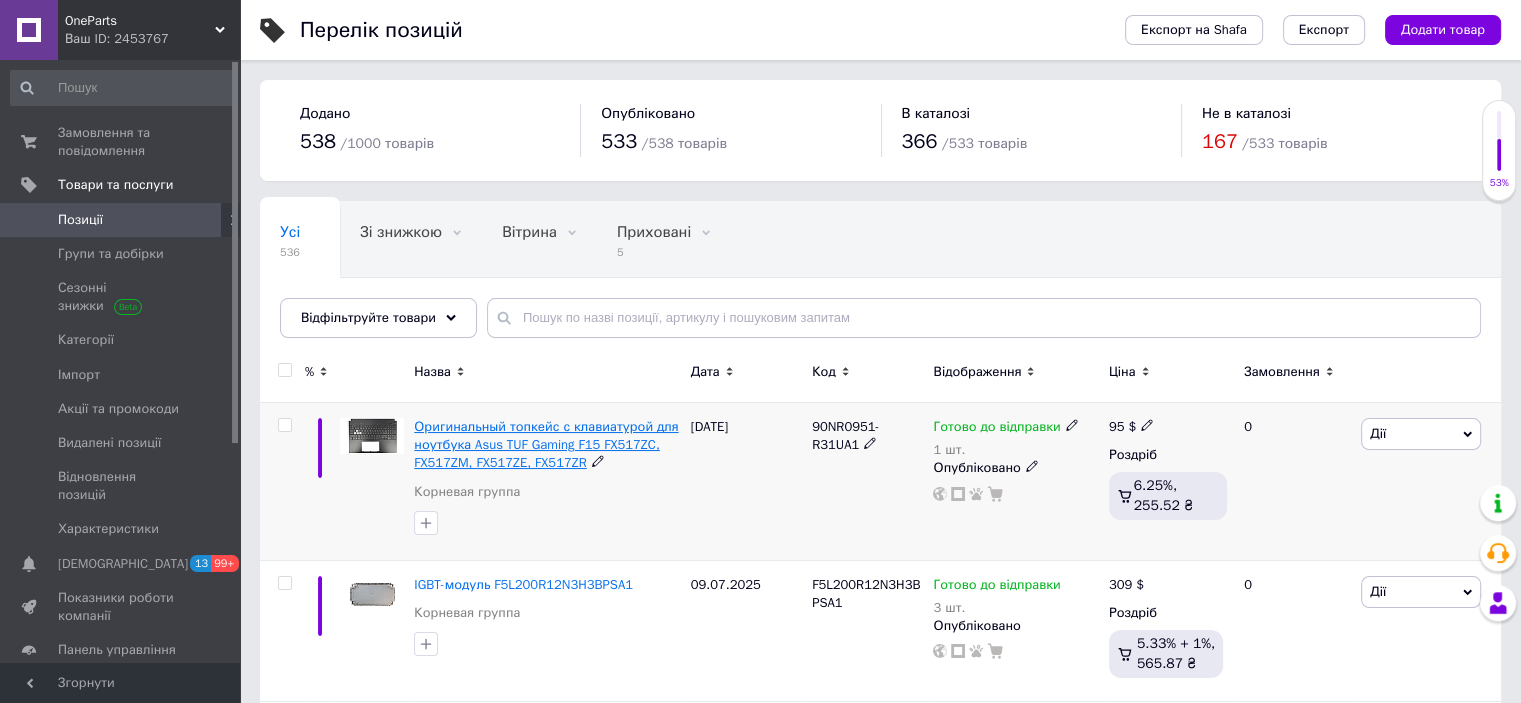 scroll, scrollTop: 100, scrollLeft: 0, axis: vertical 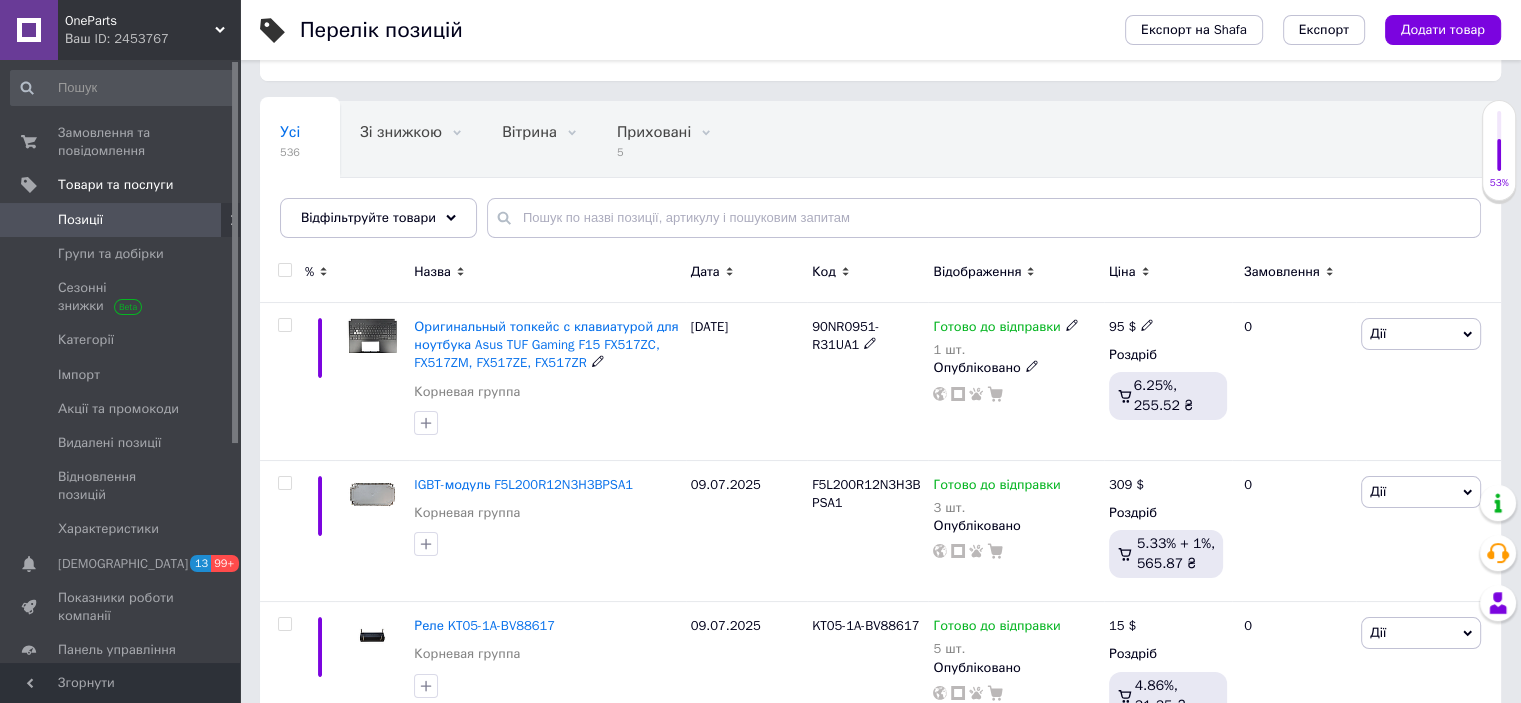 click on "Оригинальный топкейс с клавиатурой для ноутбука Asus TUF Gaming F15 FX517ZC, FX517ZM, FX517ZE, FX517ZR" at bounding box center (546, 344) 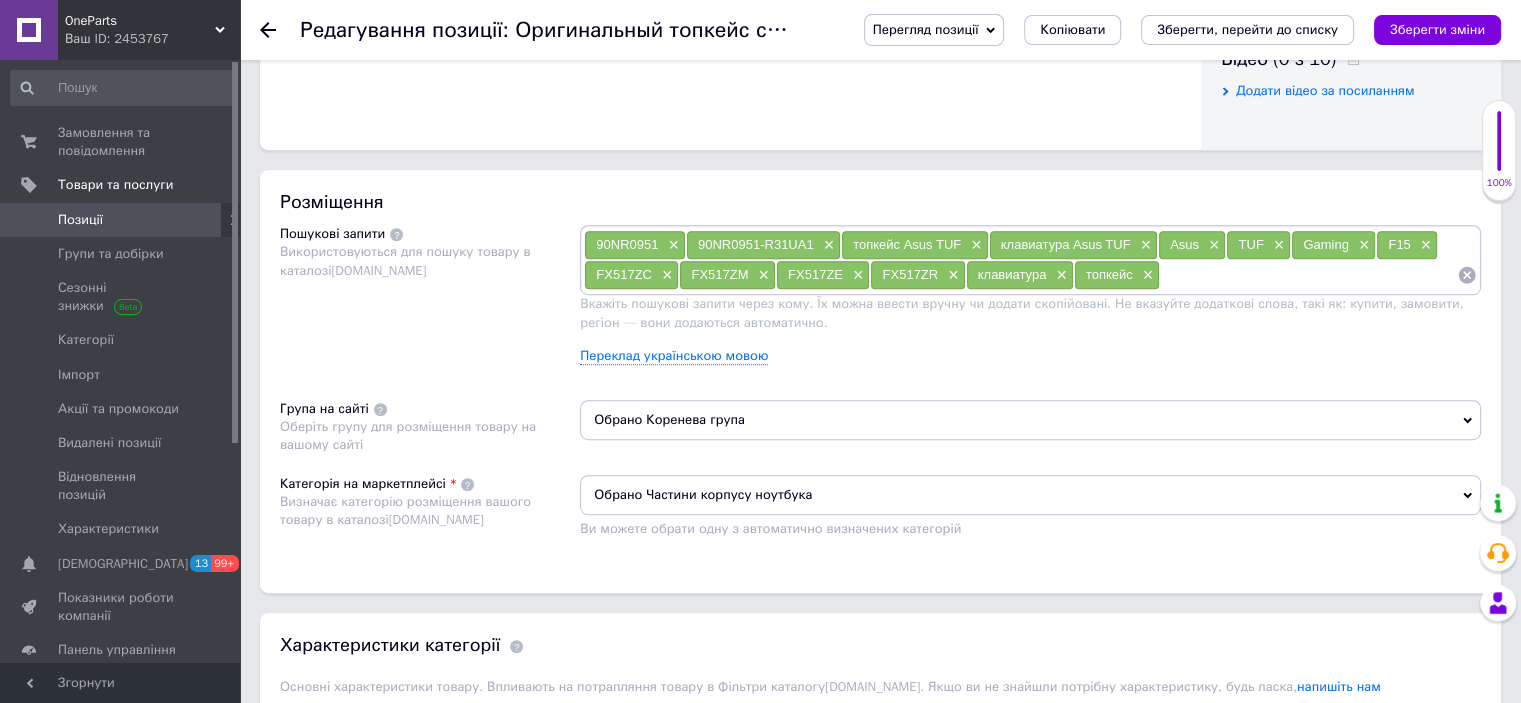 scroll, scrollTop: 1200, scrollLeft: 0, axis: vertical 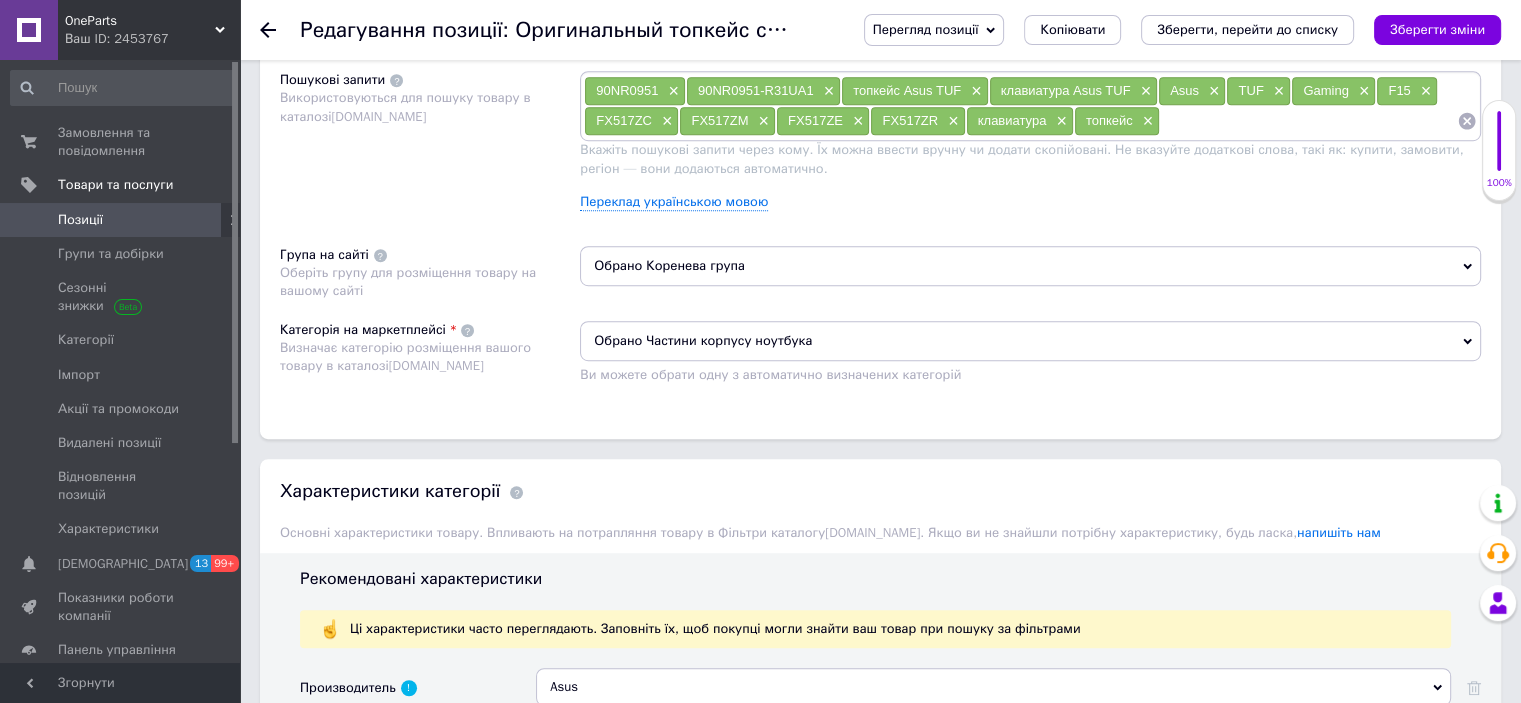 click on "Обрано Коренева група" at bounding box center (1030, 266) 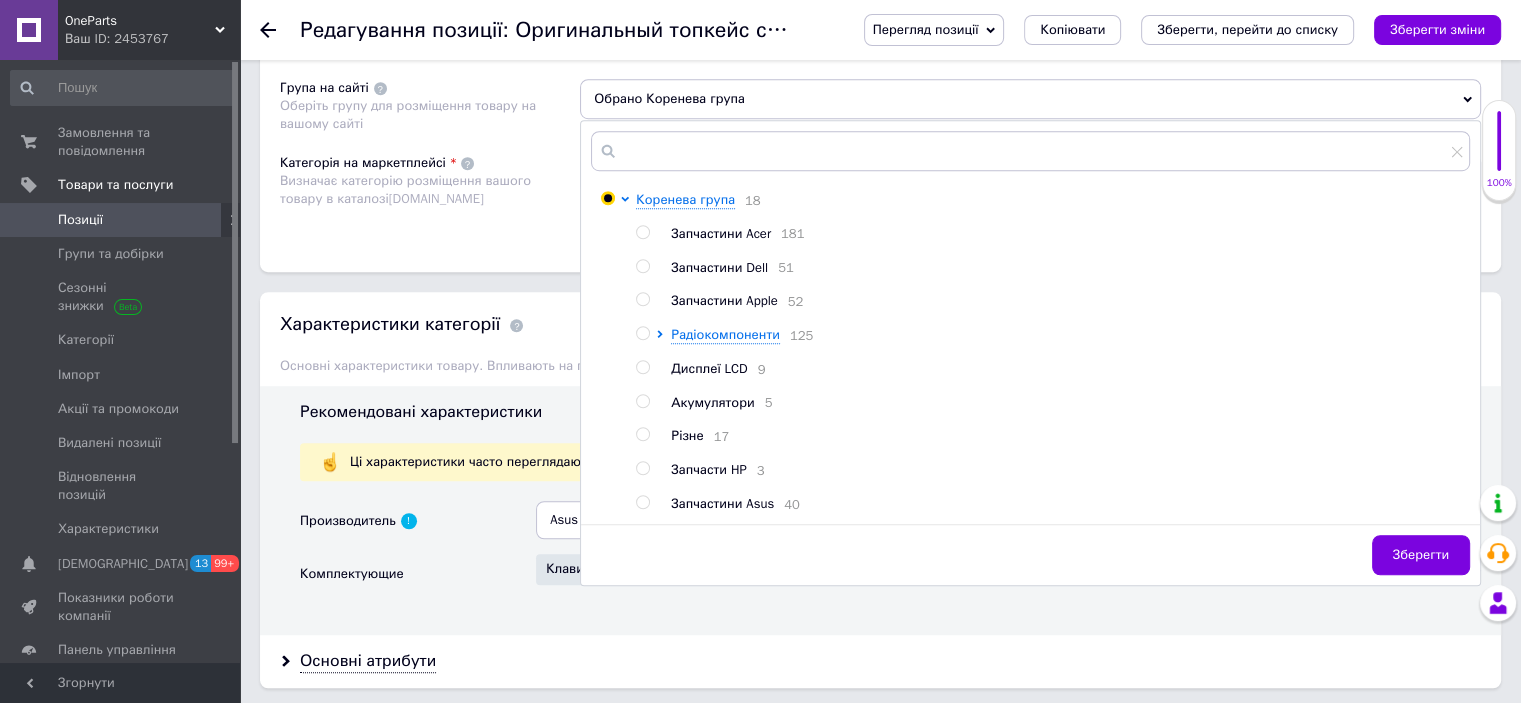 scroll, scrollTop: 1400, scrollLeft: 0, axis: vertical 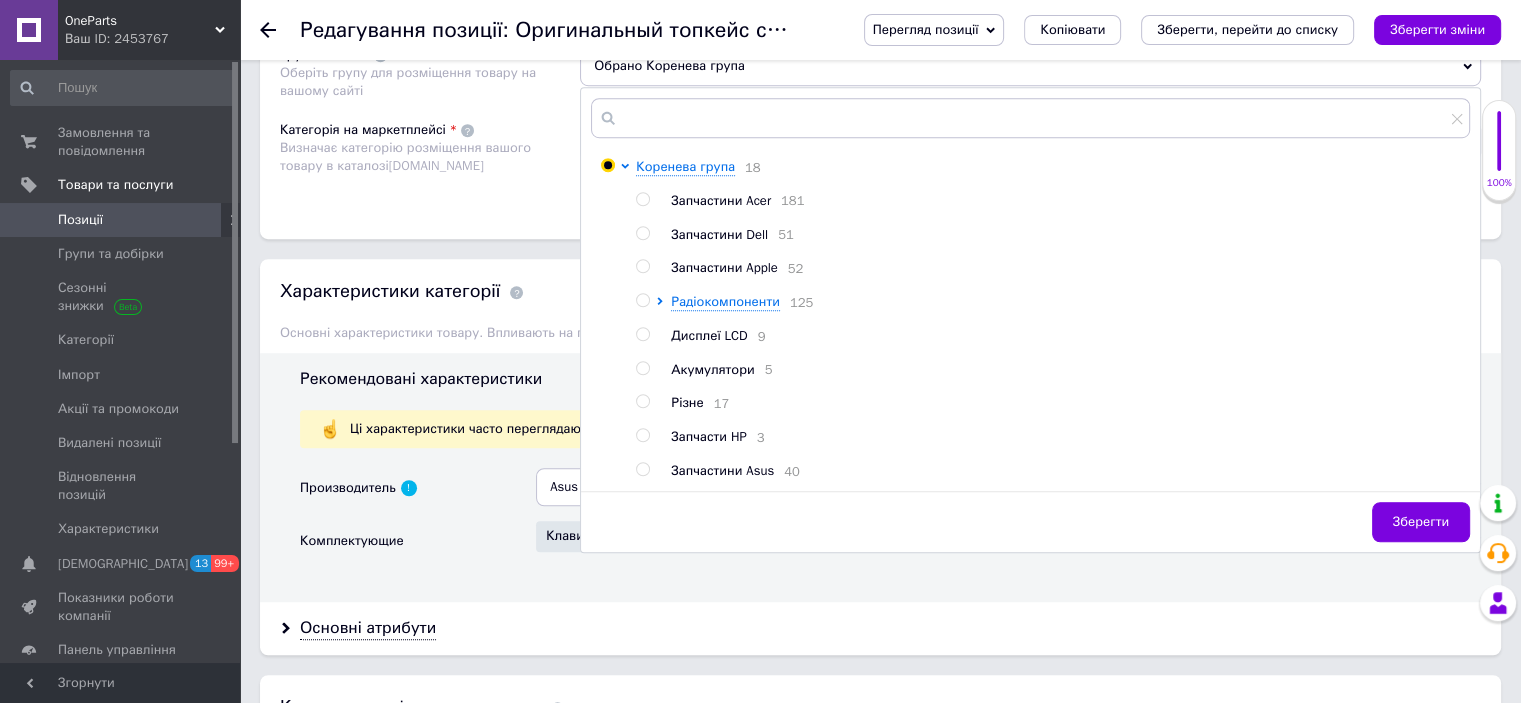 click at bounding box center (646, 471) 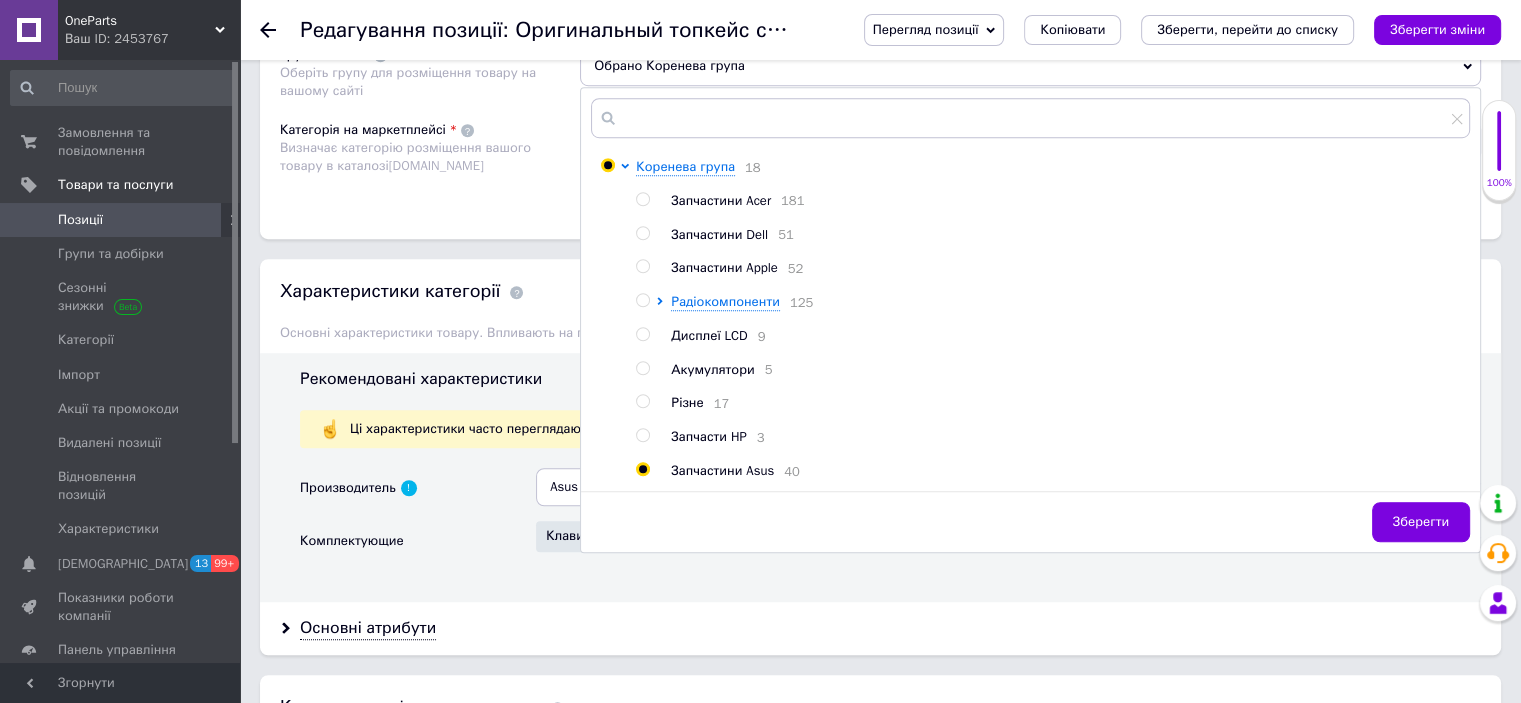 radio on "true" 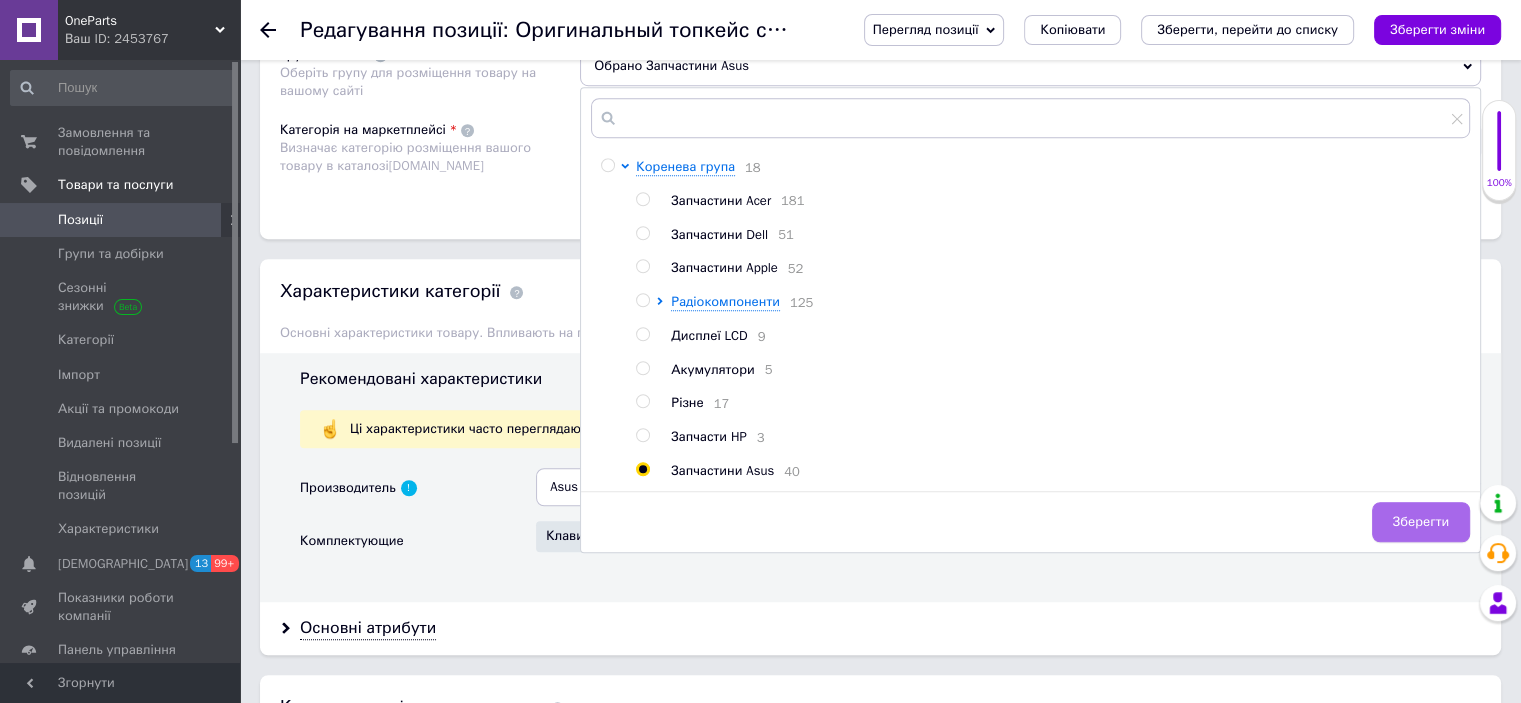 click on "Зберегти" at bounding box center [1421, 522] 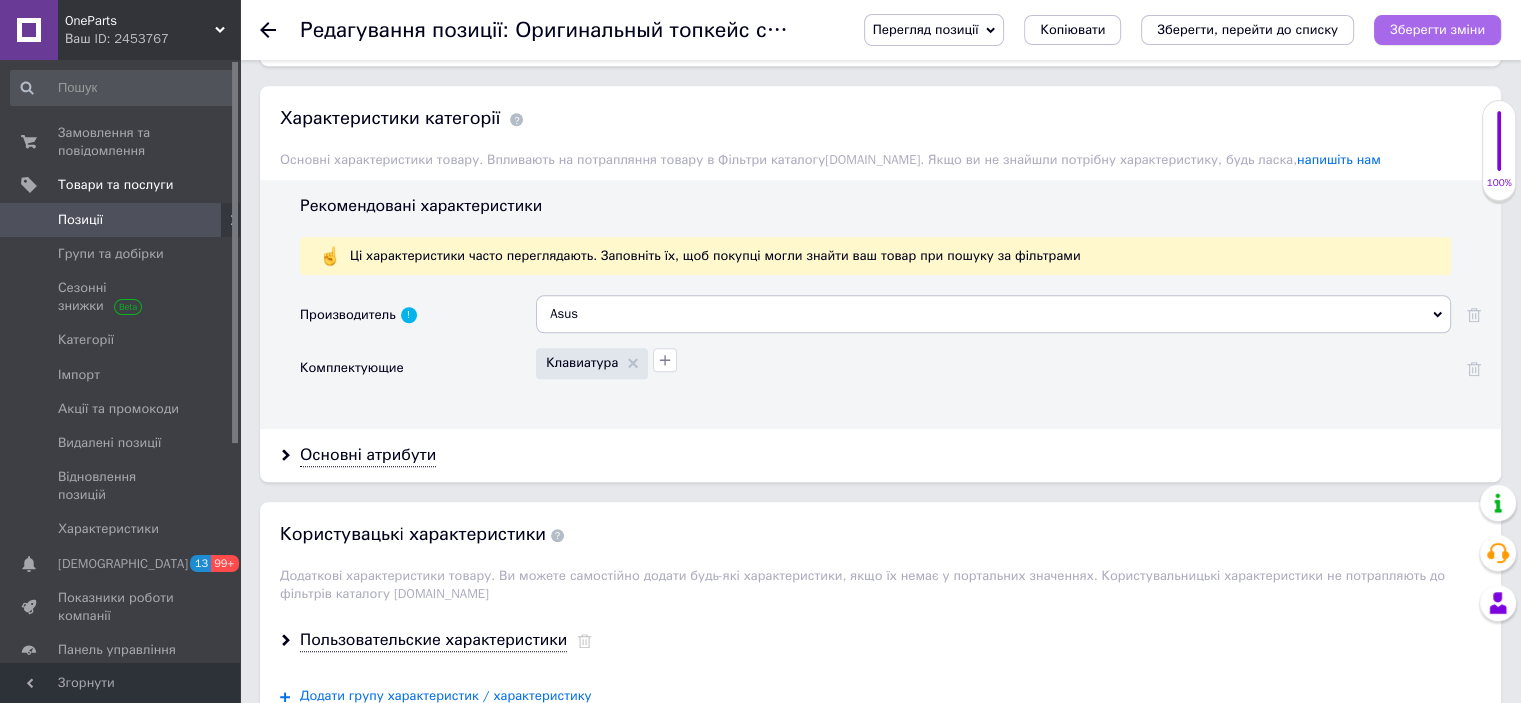 scroll, scrollTop: 1300, scrollLeft: 0, axis: vertical 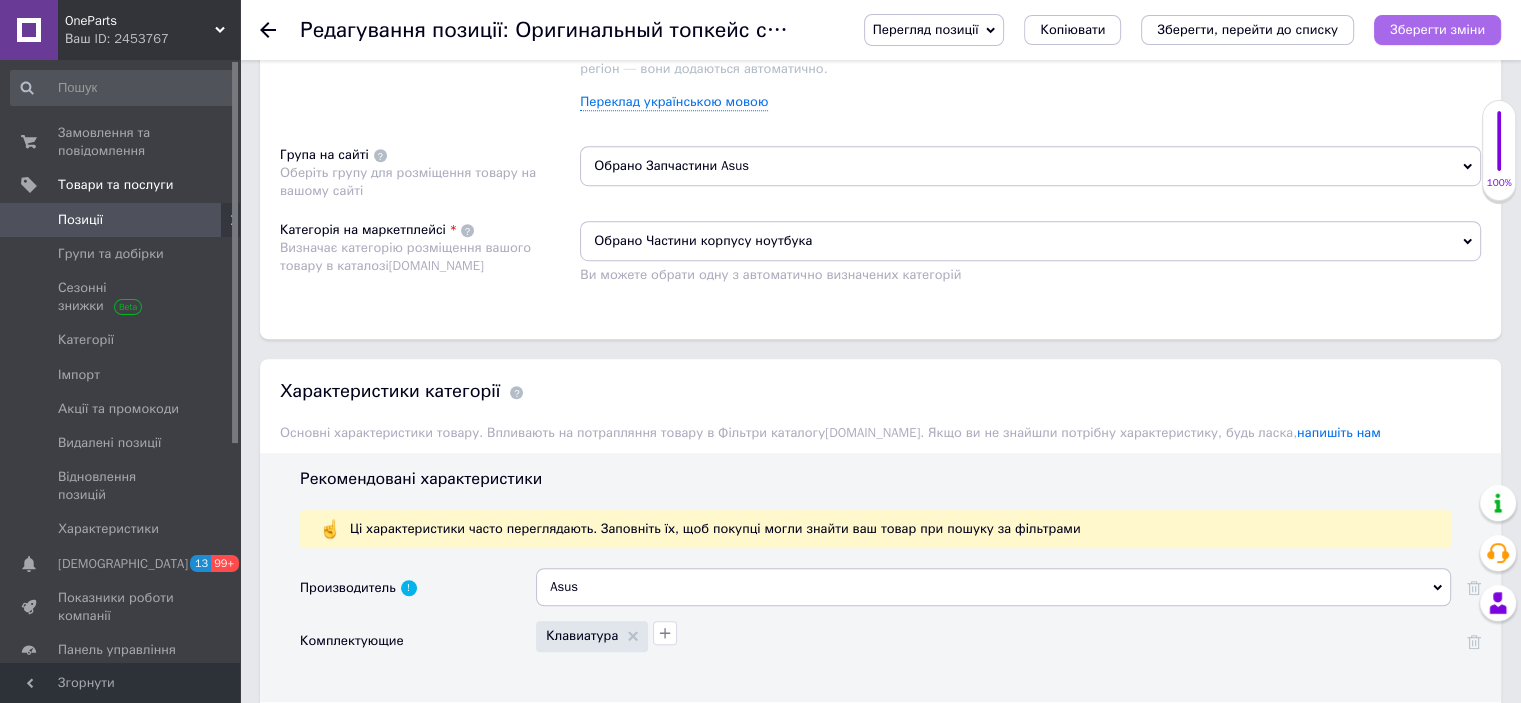 click on "Зберегти зміни" at bounding box center [1437, 29] 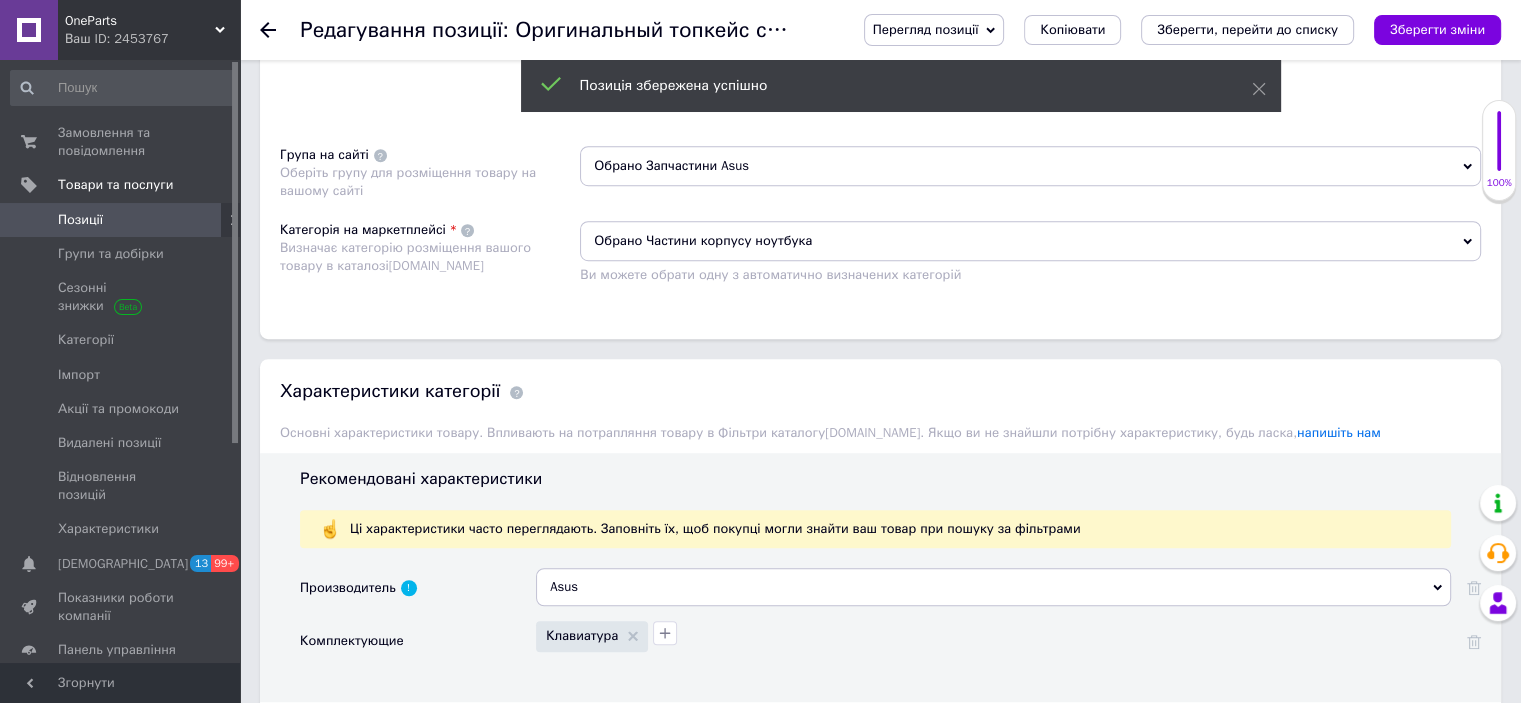 click 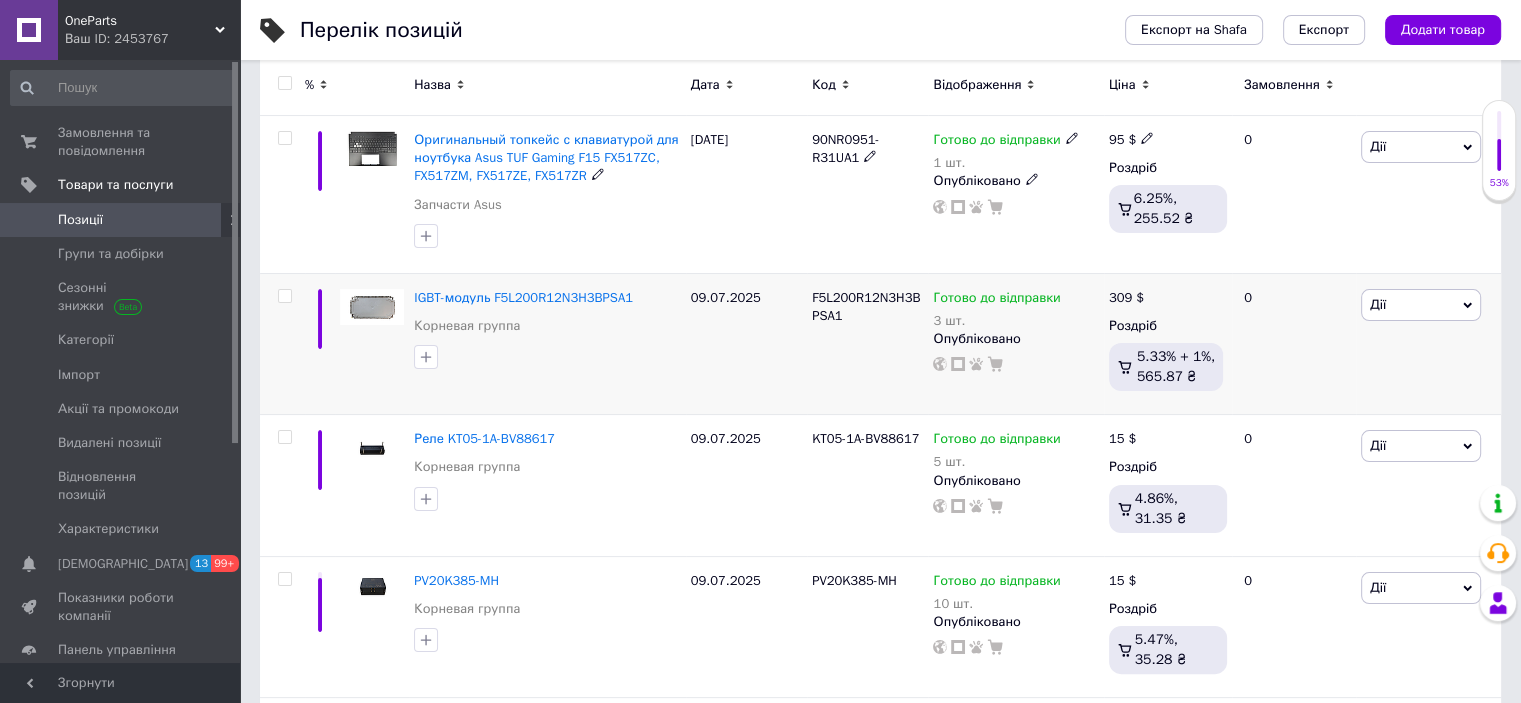 scroll, scrollTop: 400, scrollLeft: 0, axis: vertical 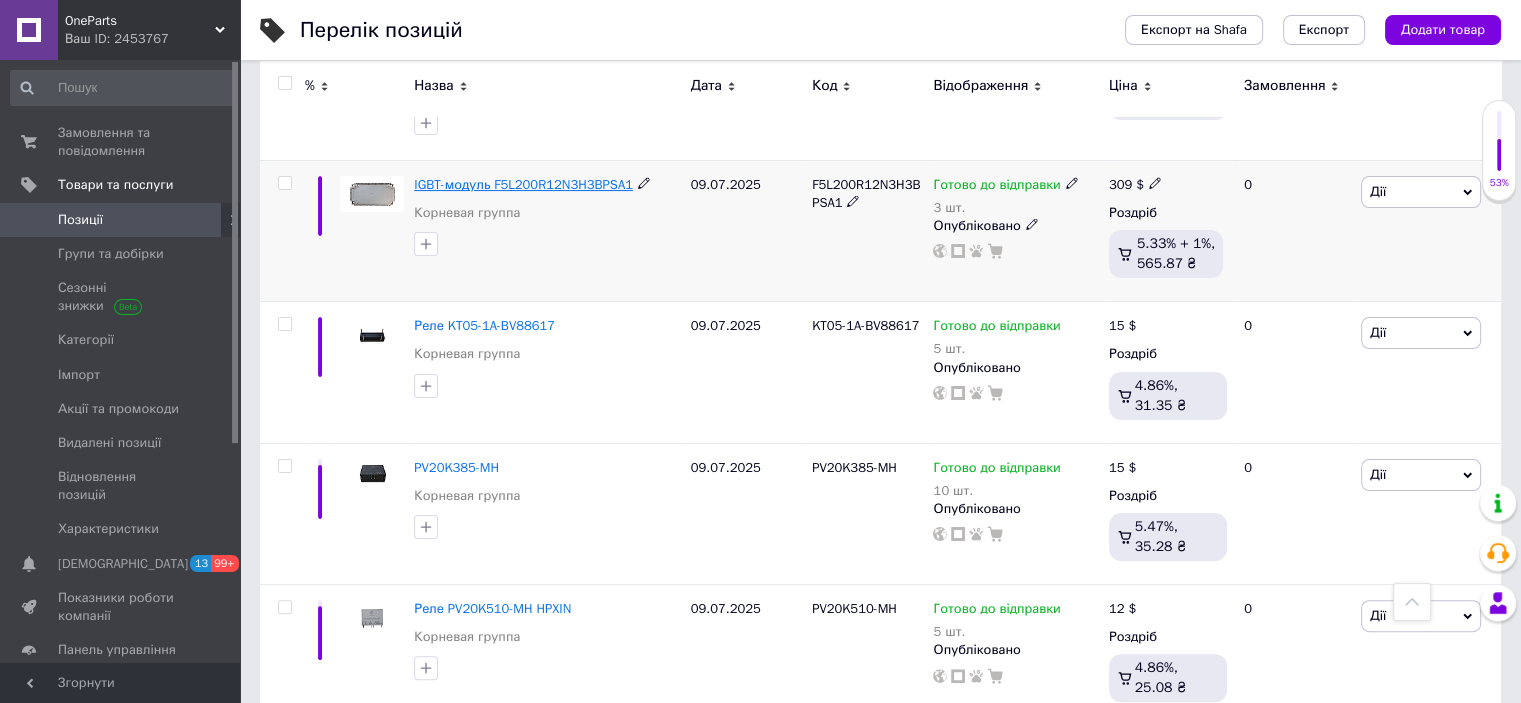 click on "IGBT-модуль F5L200R12N3H3BPSA1" at bounding box center [523, 184] 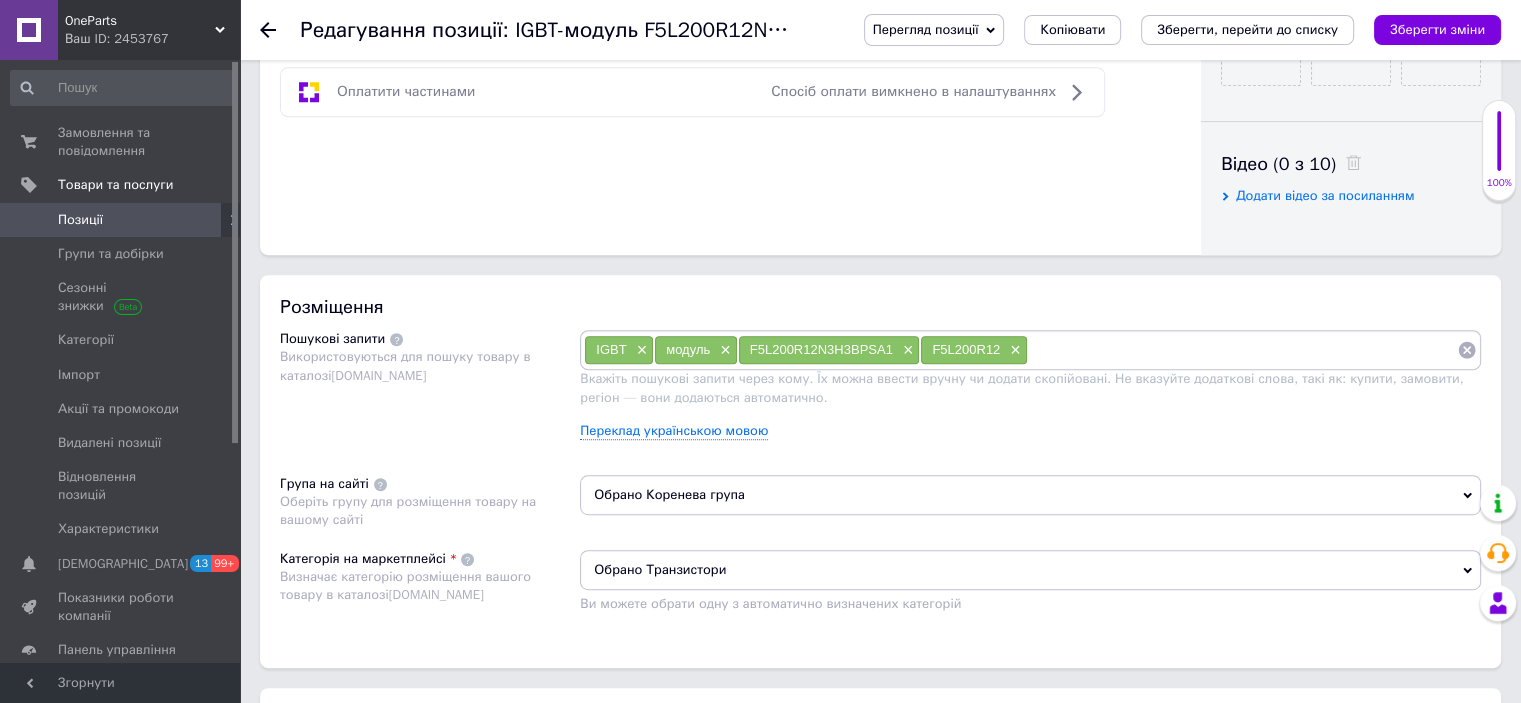 scroll, scrollTop: 1100, scrollLeft: 0, axis: vertical 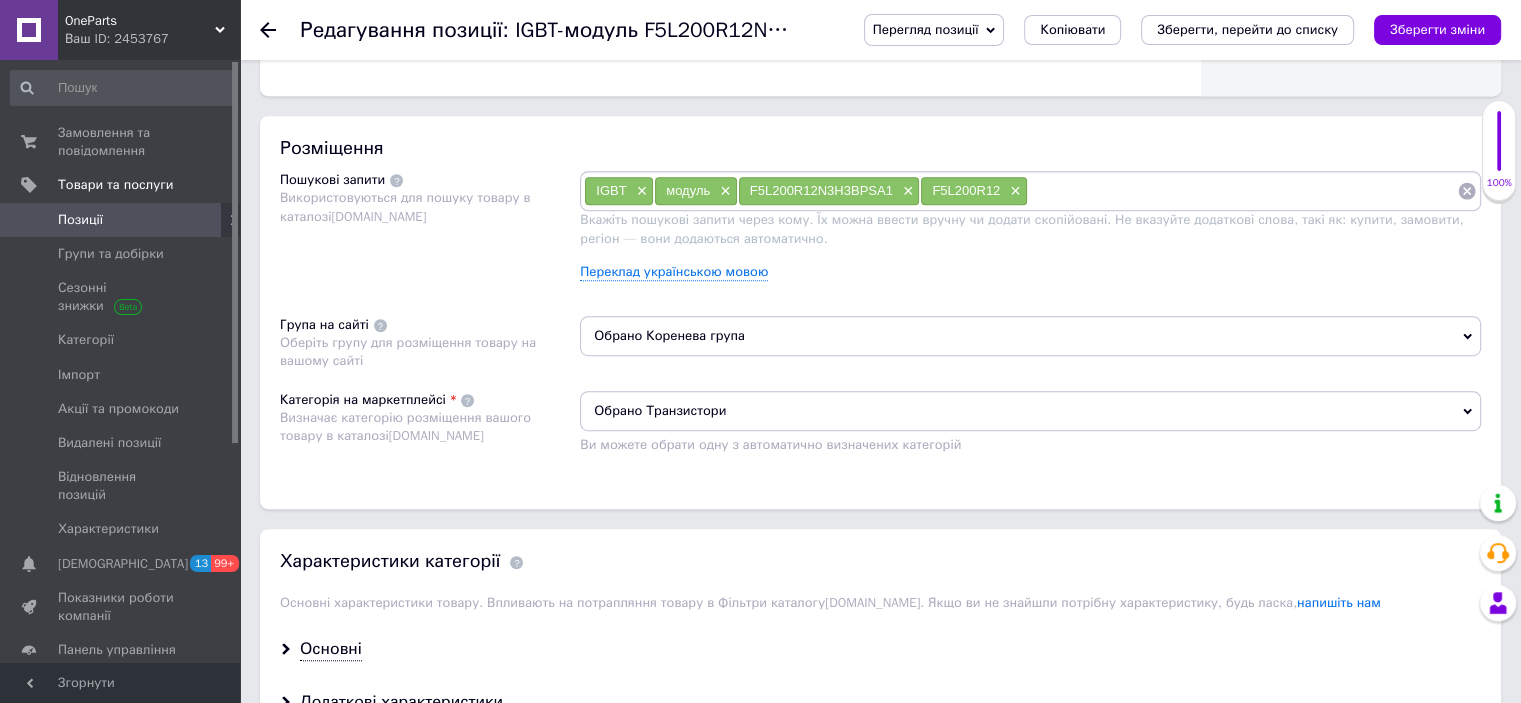 click on "Обрано Коренева група" at bounding box center [1030, 336] 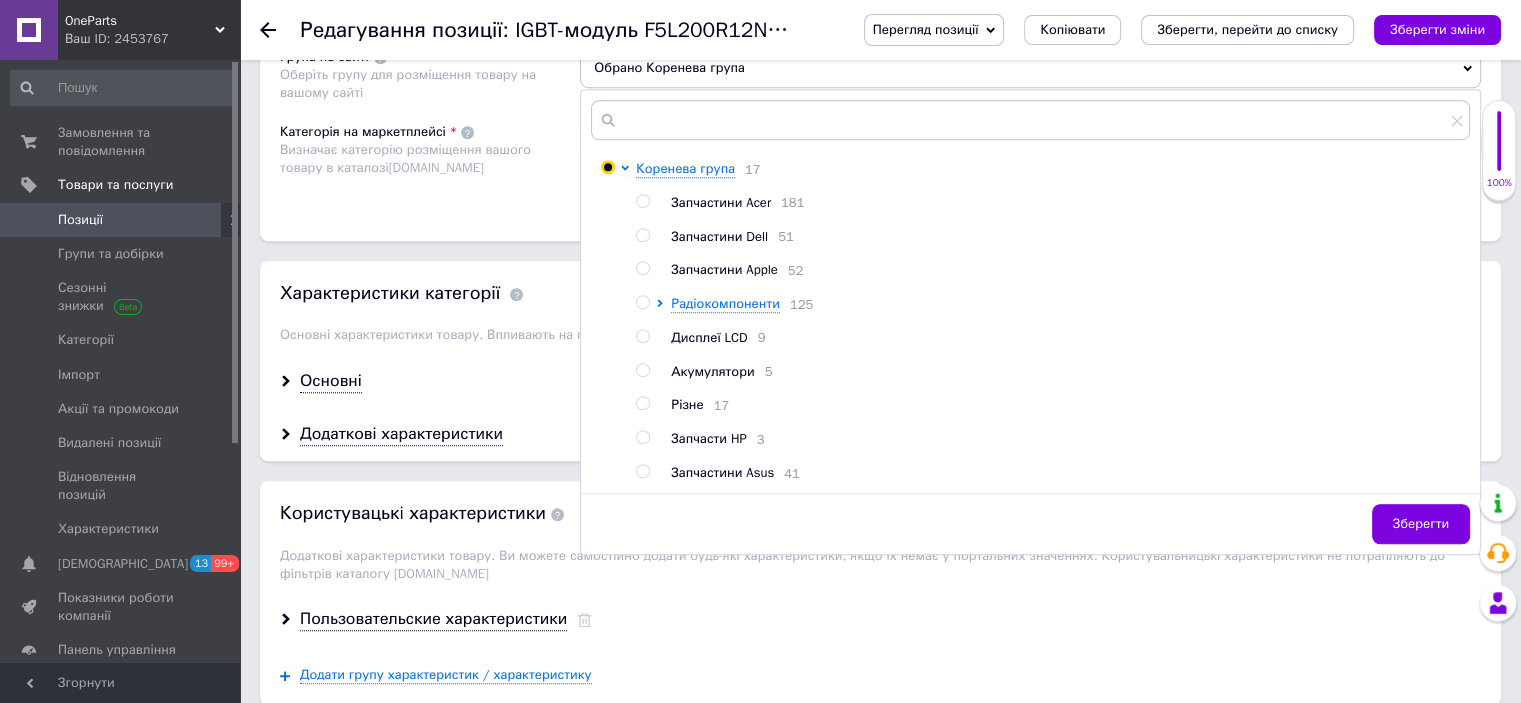scroll, scrollTop: 1400, scrollLeft: 0, axis: vertical 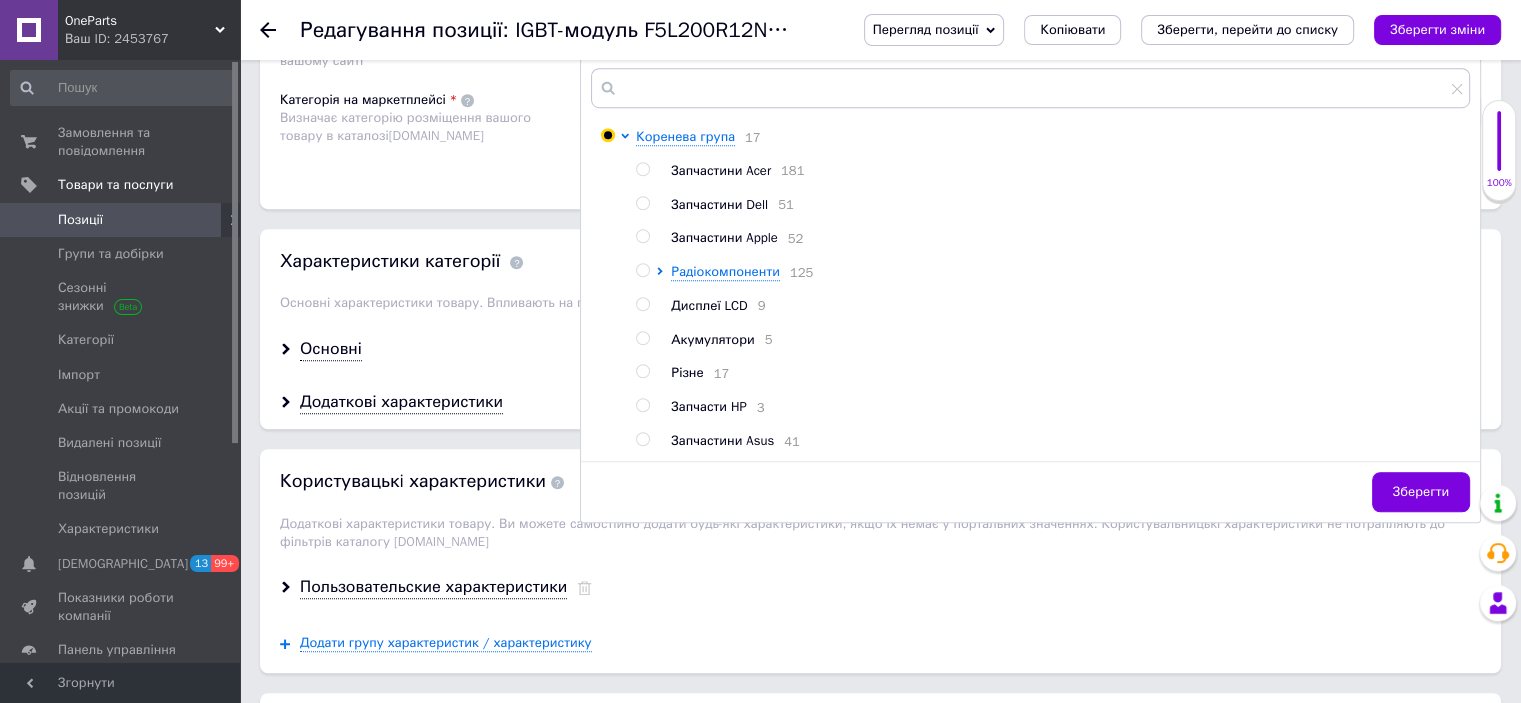 click at bounding box center [642, 270] 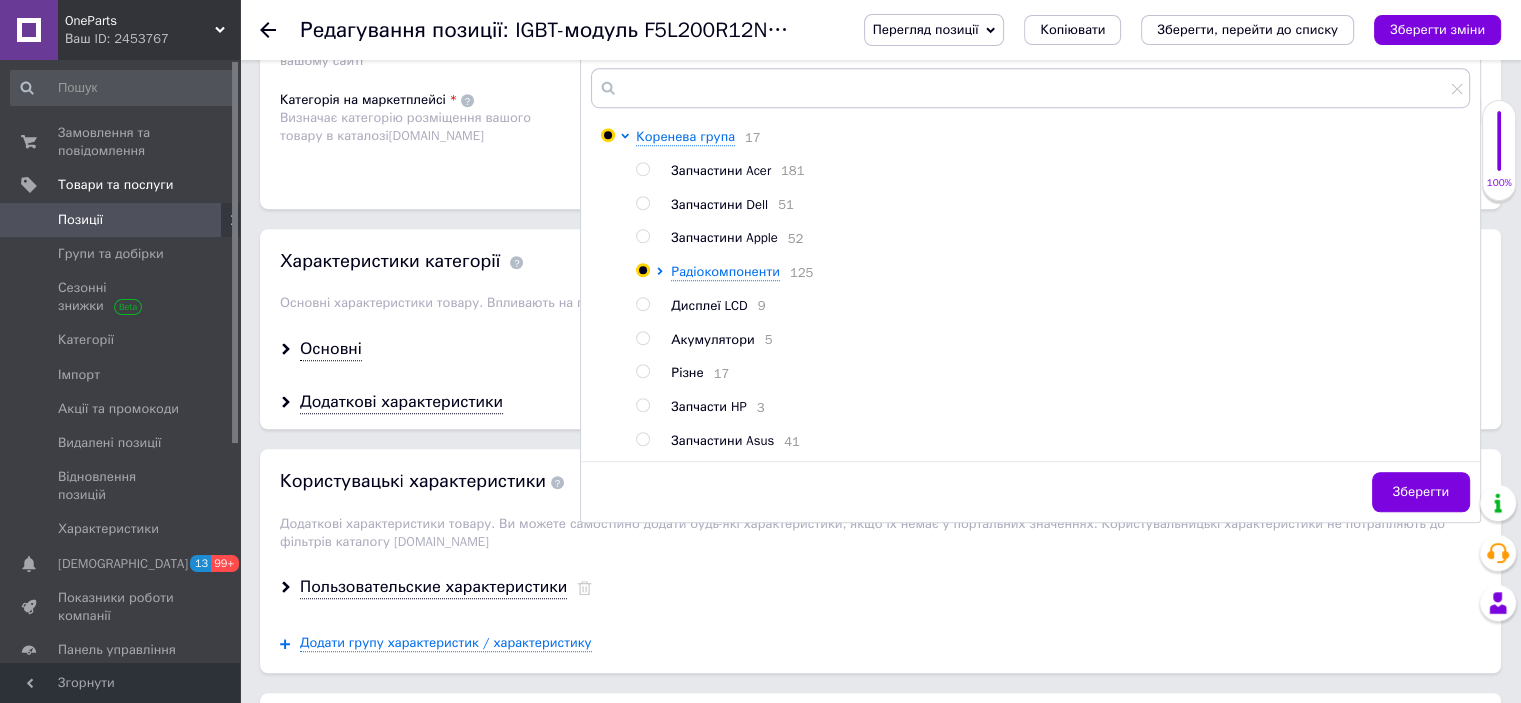 radio on "true" 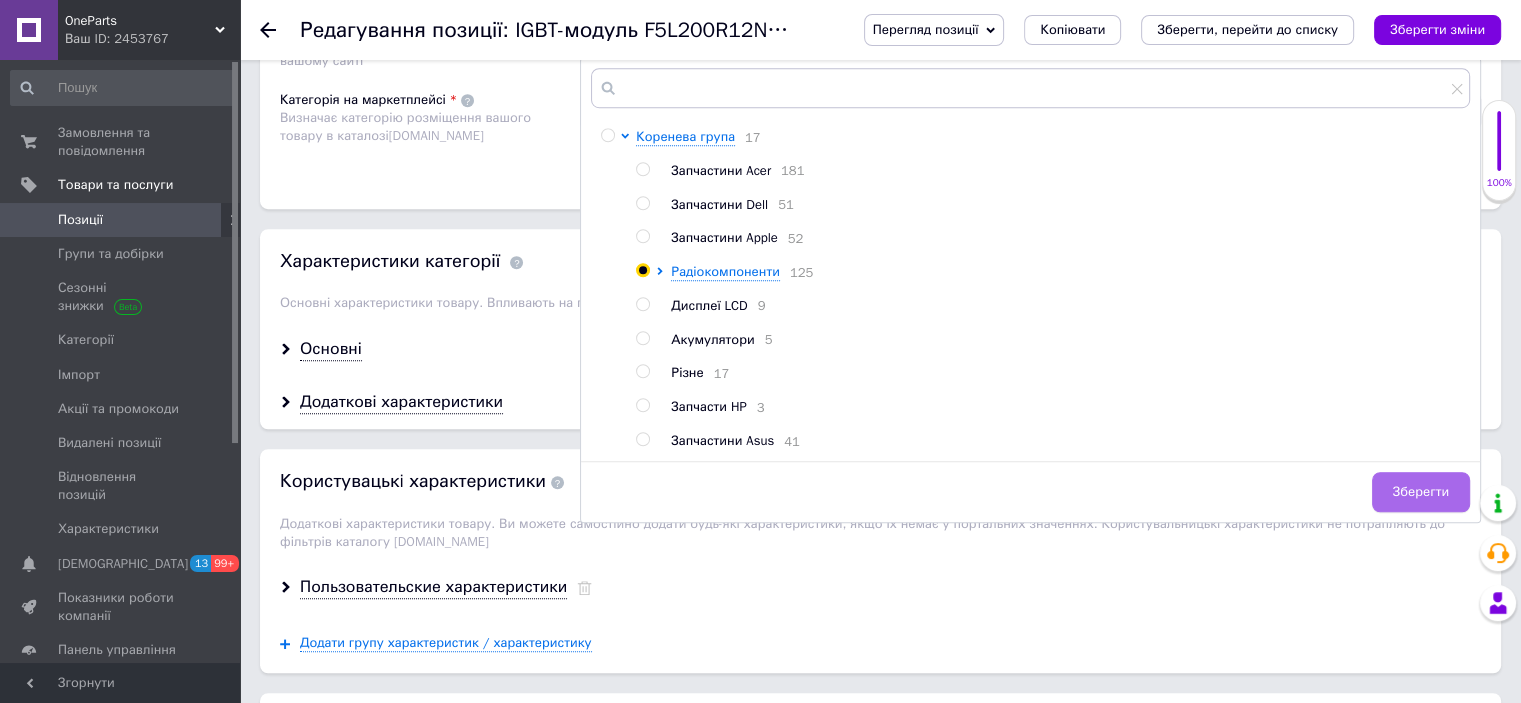 click on "Зберегти" at bounding box center [1421, 492] 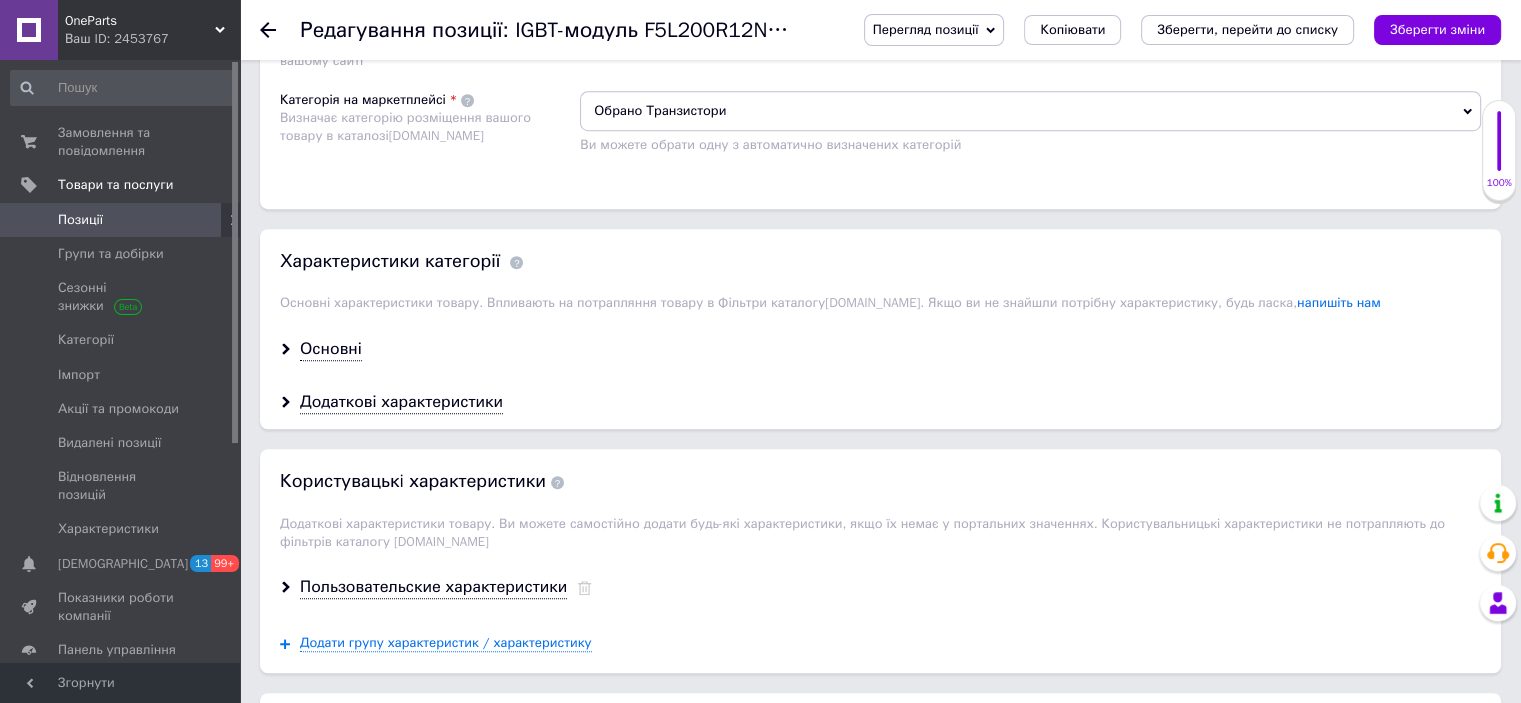 click on "Розміщення Пошукові запити Використовуються для пошуку товару в каталозі  [DOMAIN_NAME] IGBT × модуль × F5L200R12N3H3BPSA1 × F5L200R12 × Вкажіть пошукові запити через кому. Їх можна ввести вручну чи додати скопійовані. Не вказуйте додаткові слова, такі як: купити, замовити, регіон — вони додаються автоматично. Переклад українською мовою Група на сайті Оберіть групу для розміщення товару на вашому сайті Обрано [PERSON_NAME] на маркетплейсі Визначає категорію розміщення вашого товару в каталозі  [DOMAIN_NAME] Обрано Транзистори" at bounding box center [880, 12] 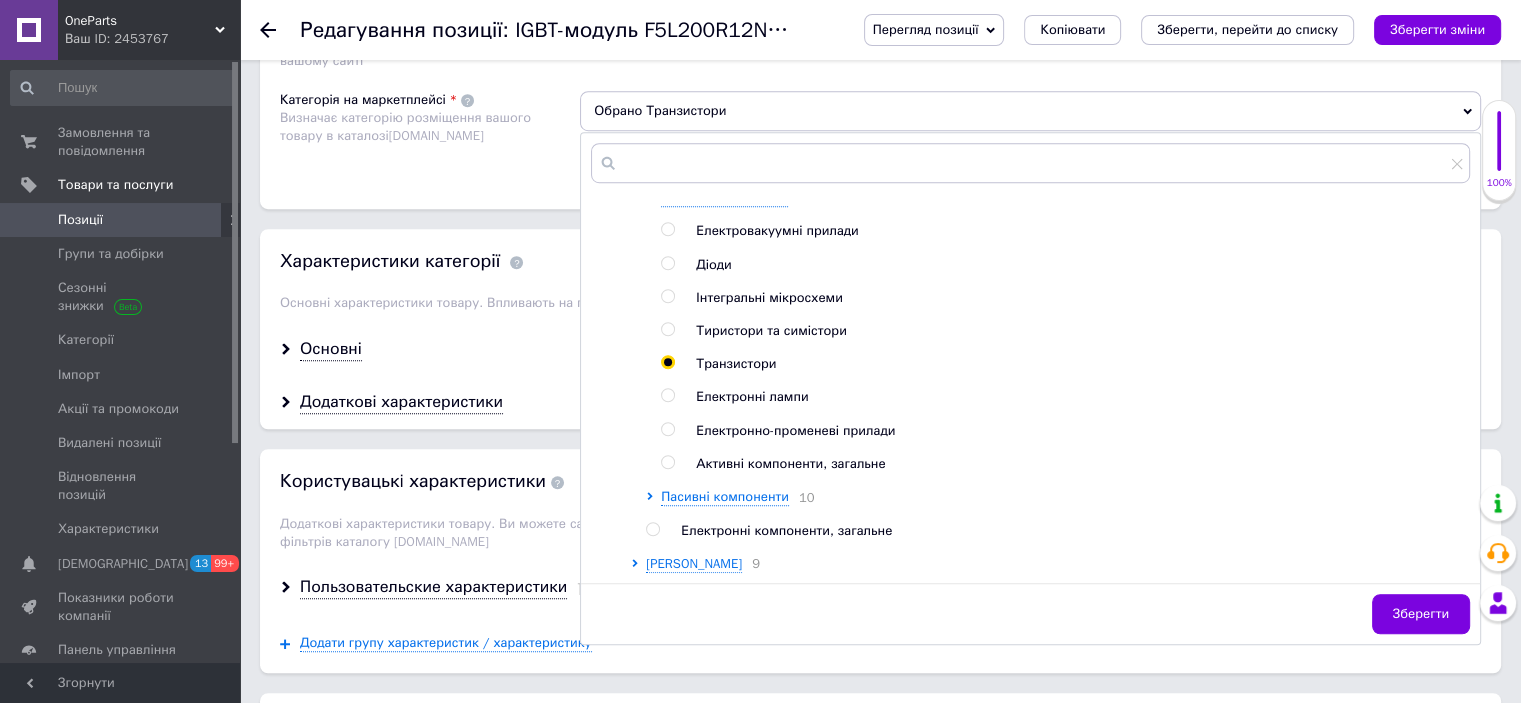 scroll, scrollTop: 100, scrollLeft: 0, axis: vertical 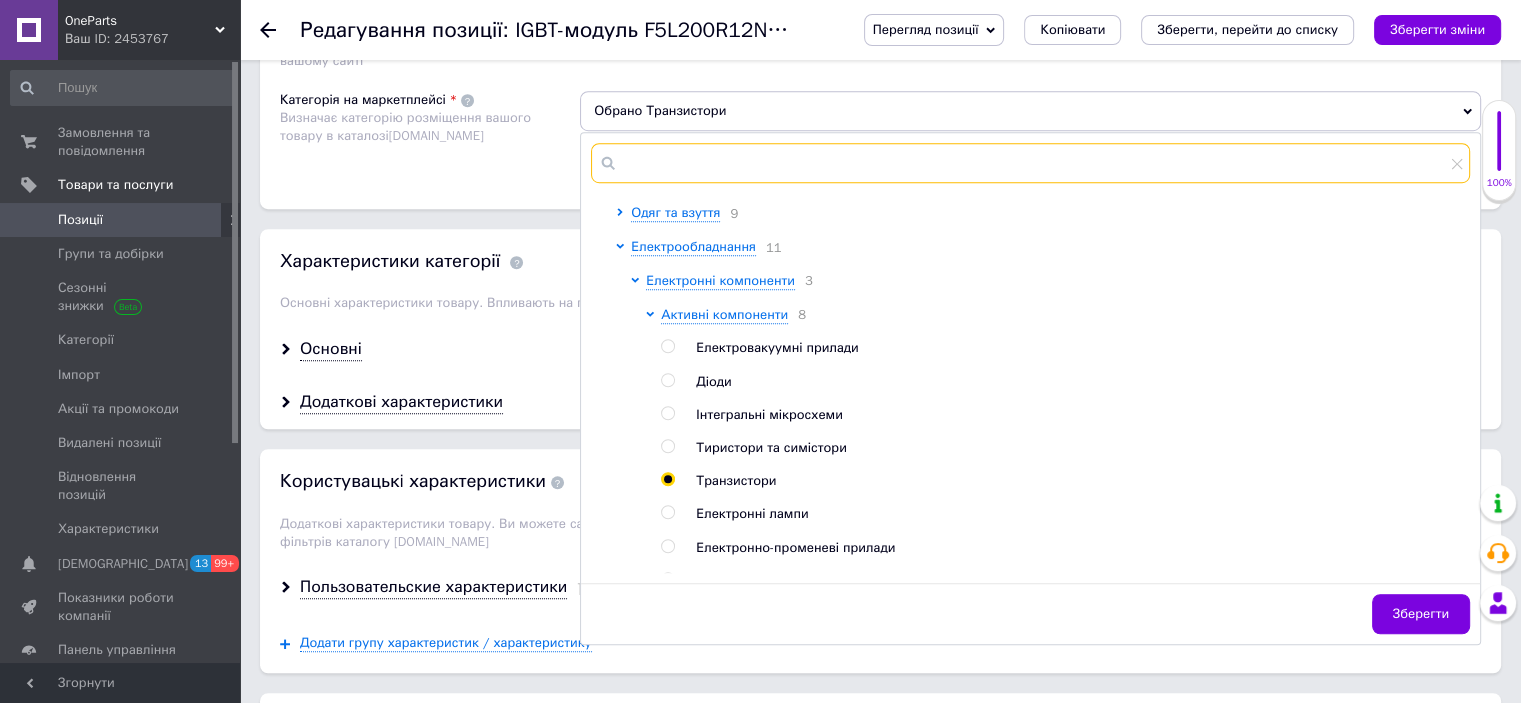click at bounding box center (1030, 163) 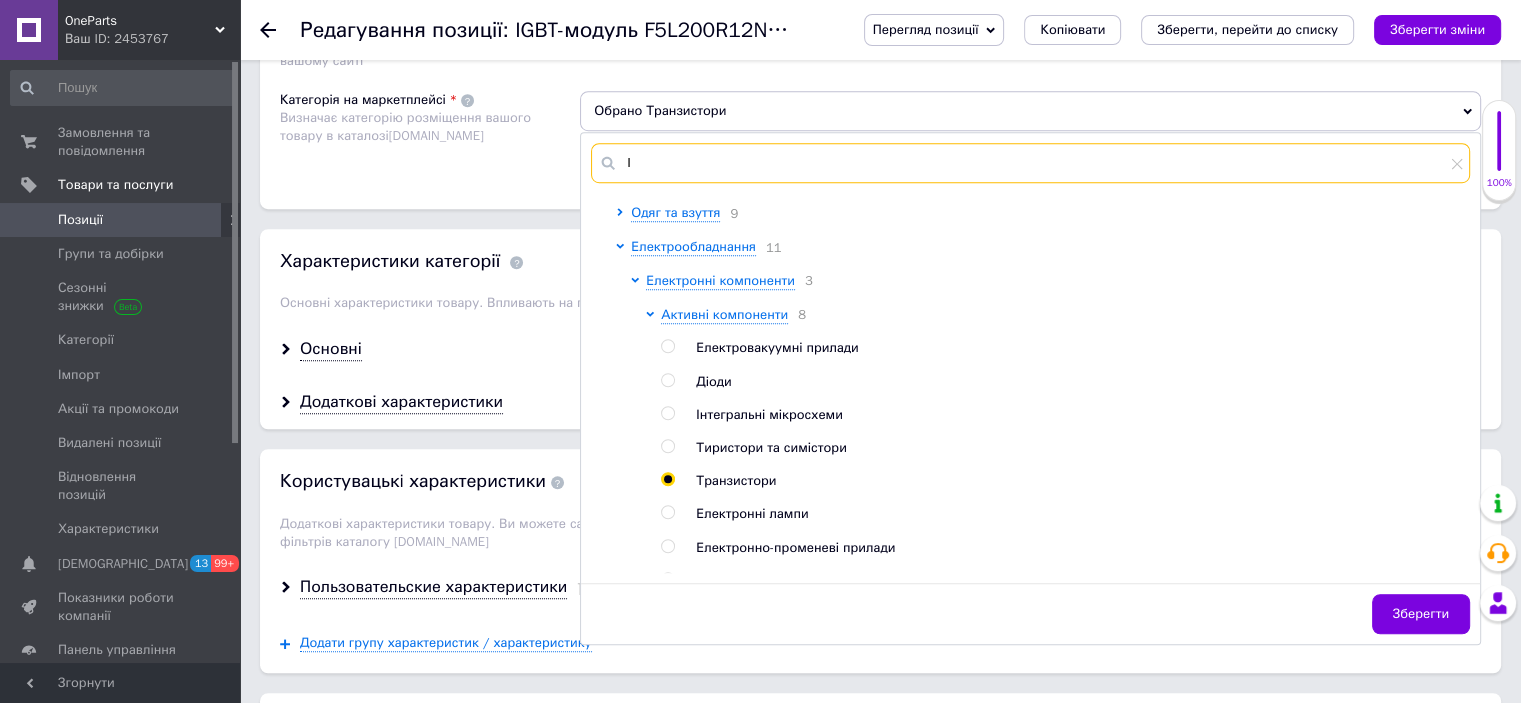 scroll, scrollTop: 0, scrollLeft: 0, axis: both 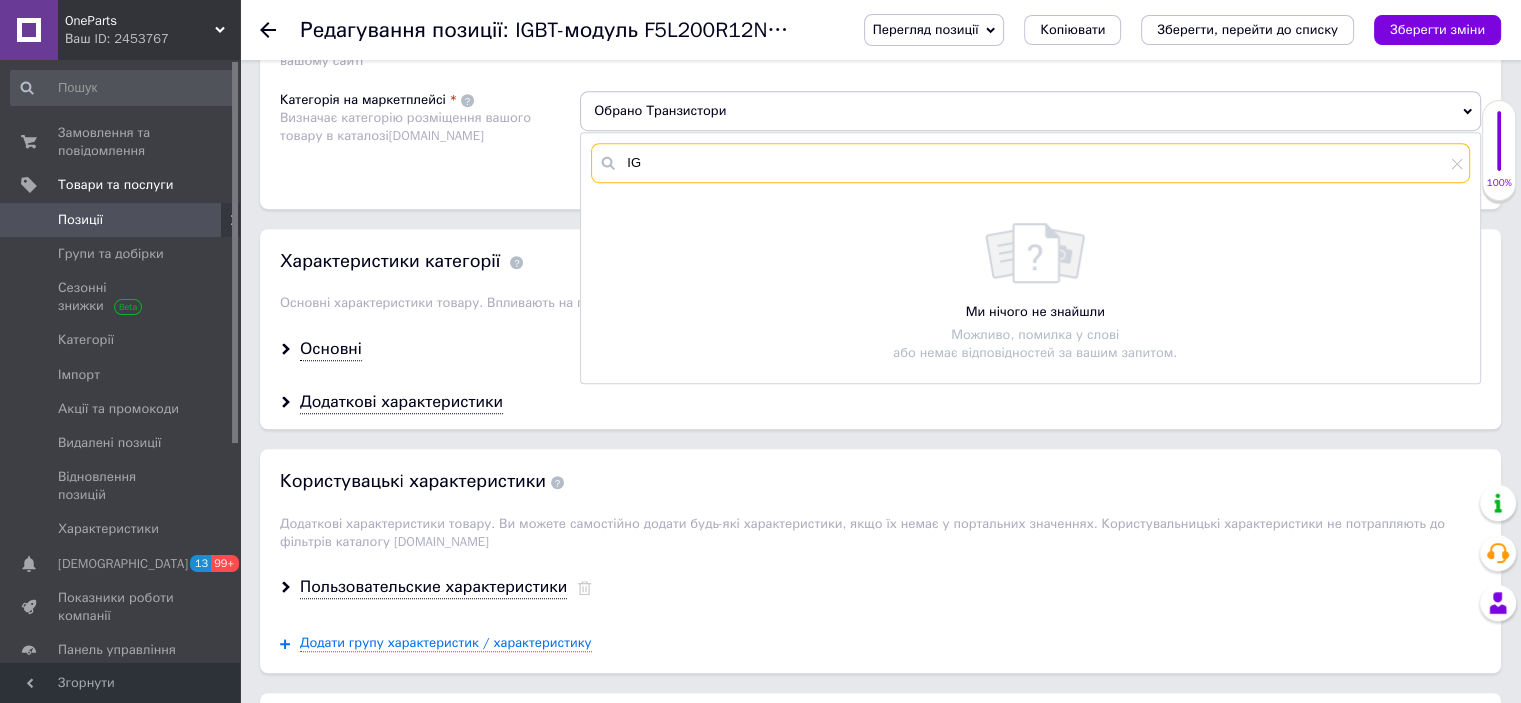 type on "I" 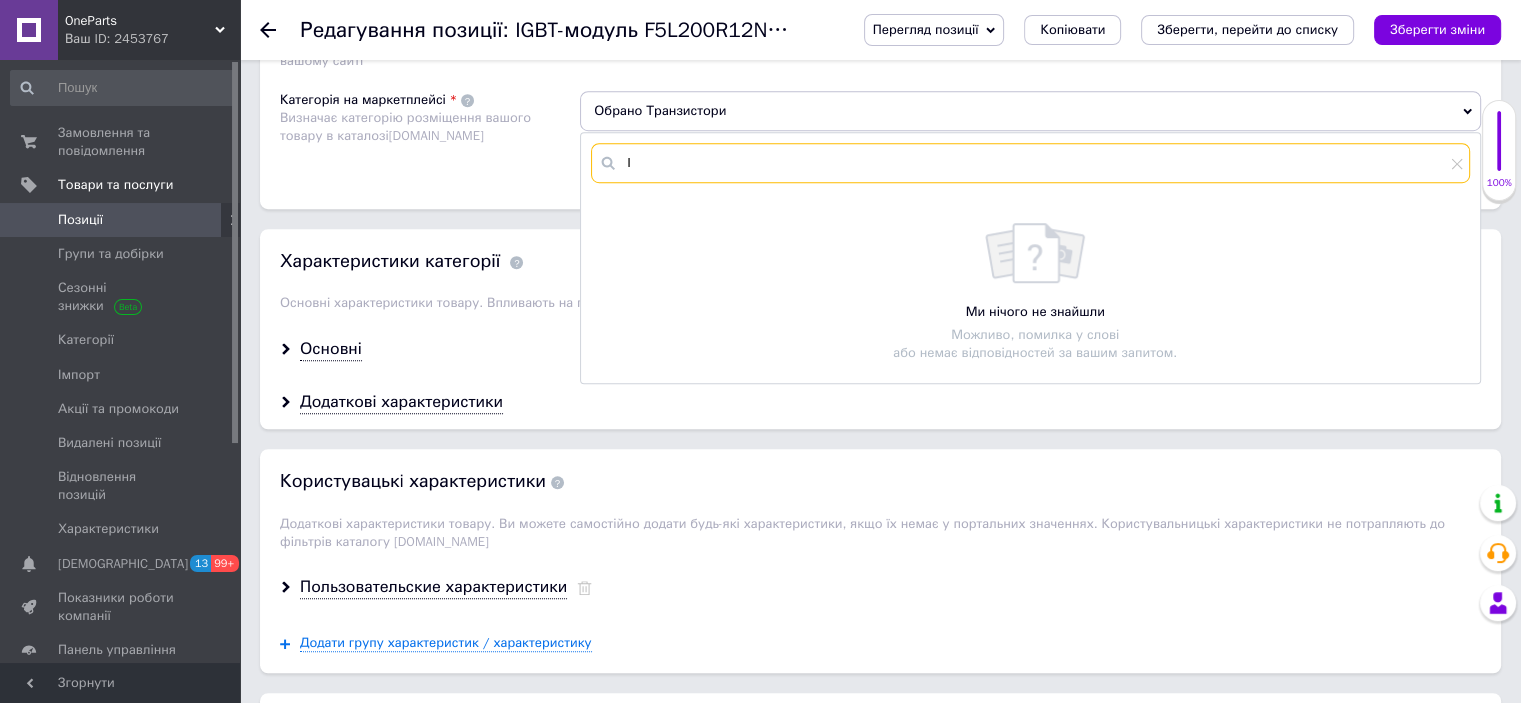 type 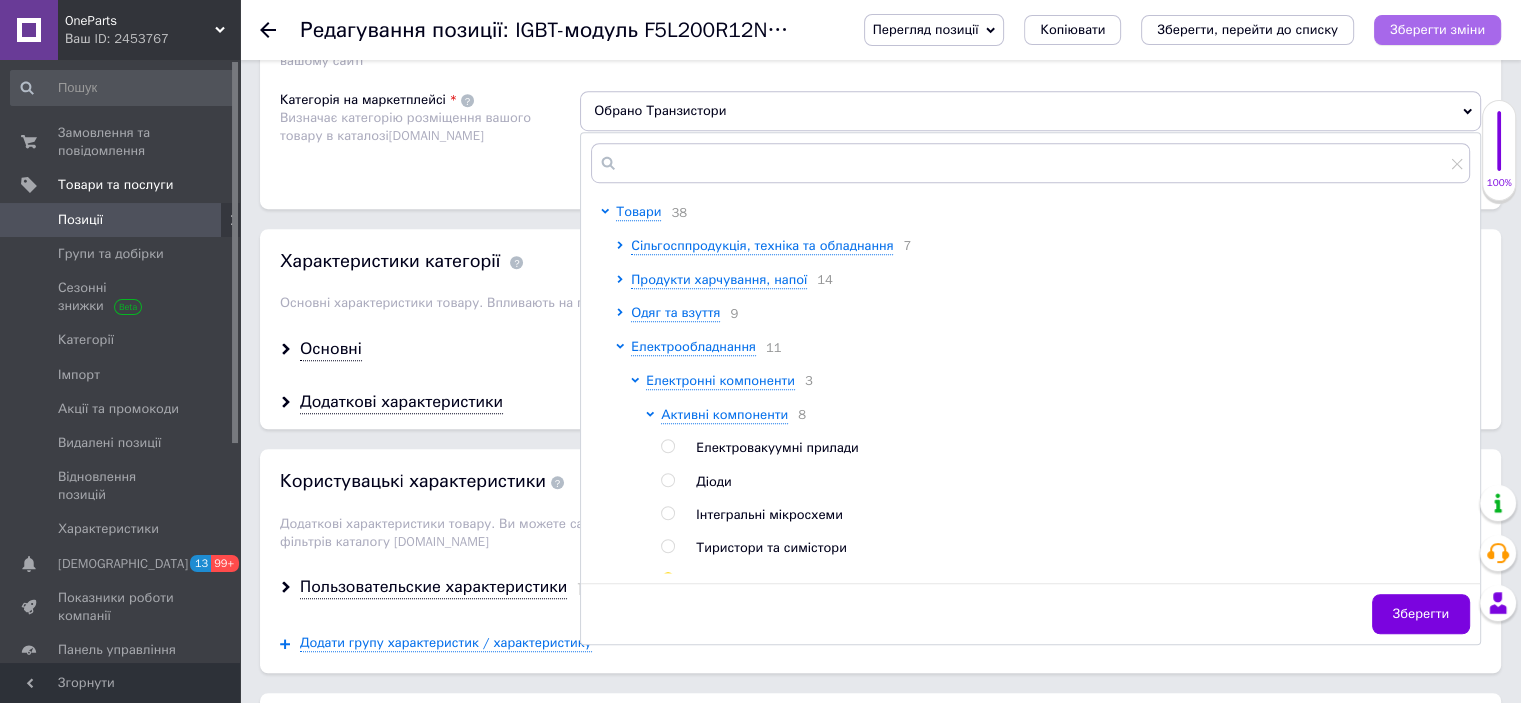 click on "Зберегти зміни" at bounding box center [1437, 29] 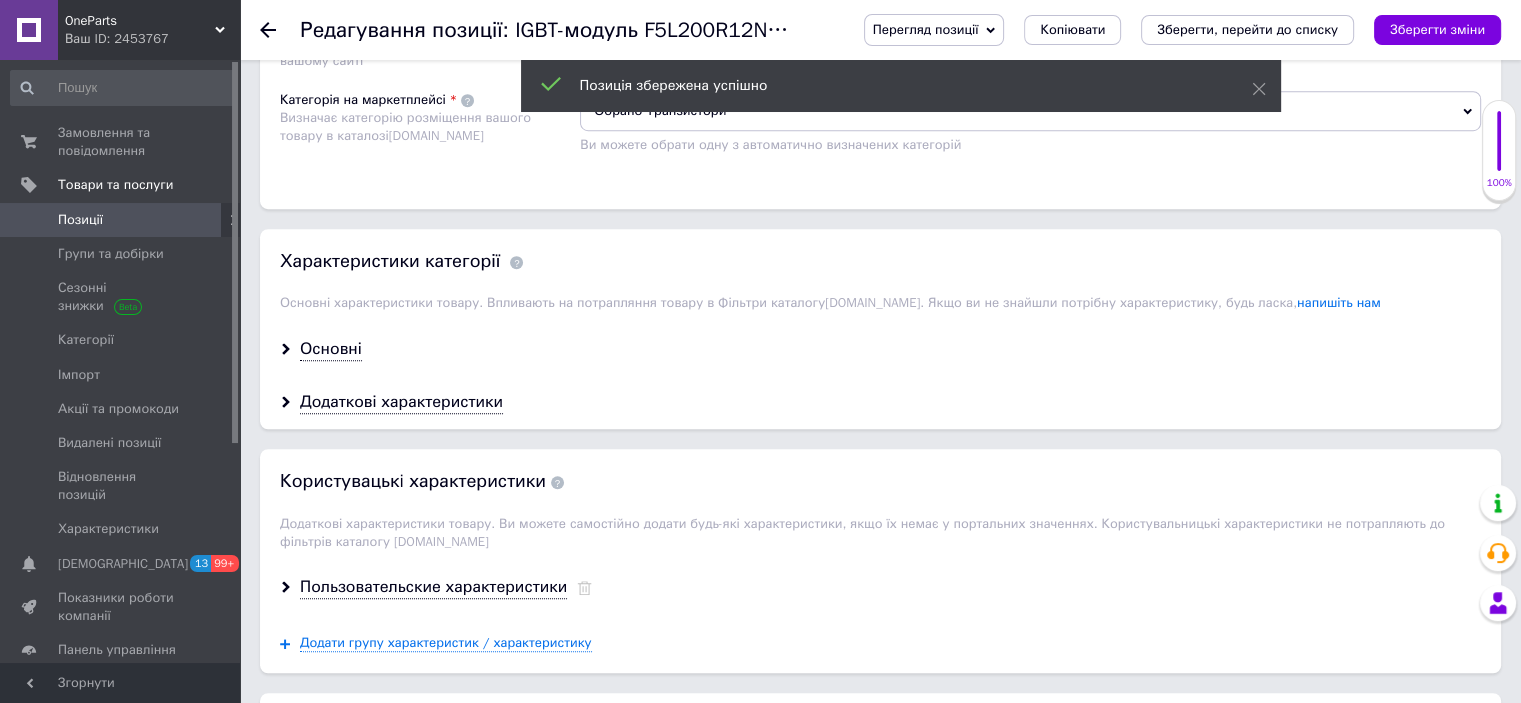 click 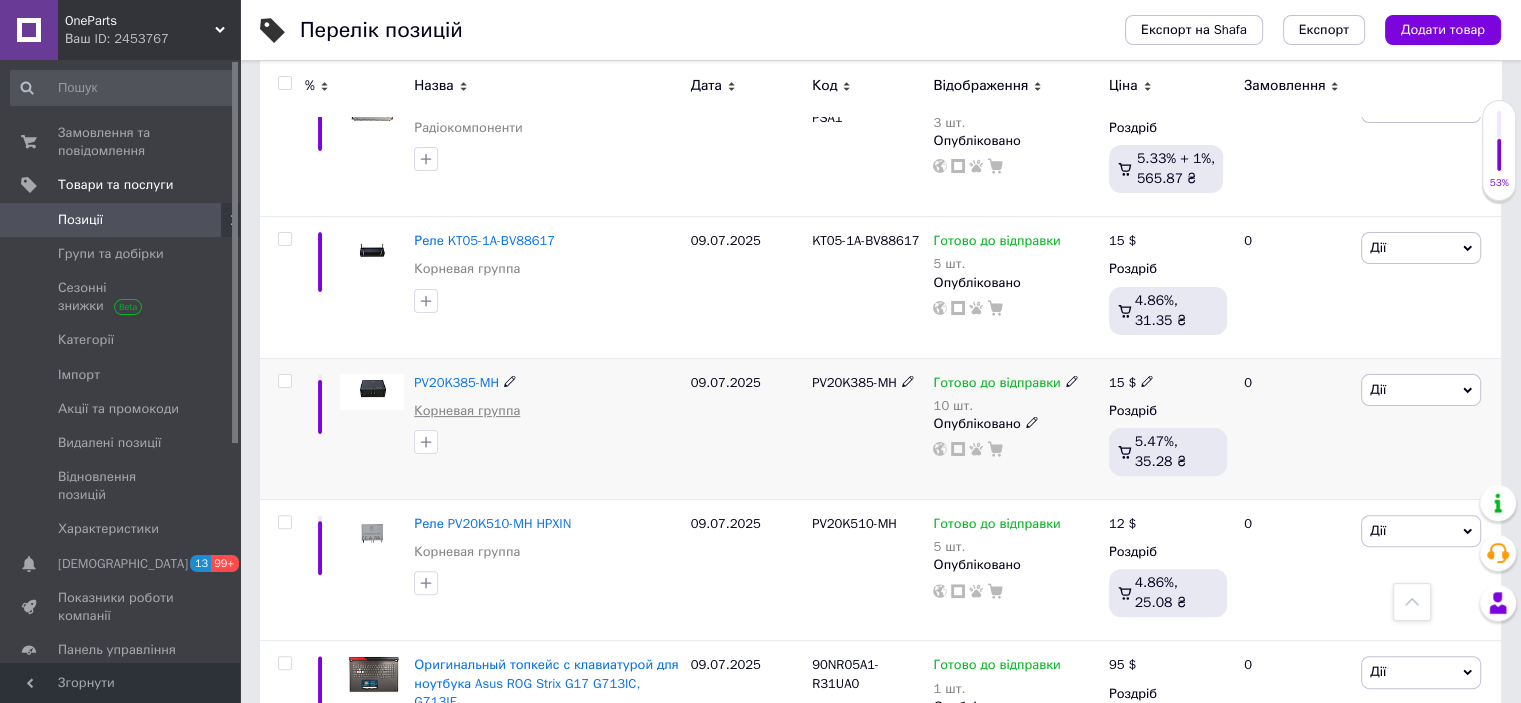 scroll, scrollTop: 600, scrollLeft: 0, axis: vertical 